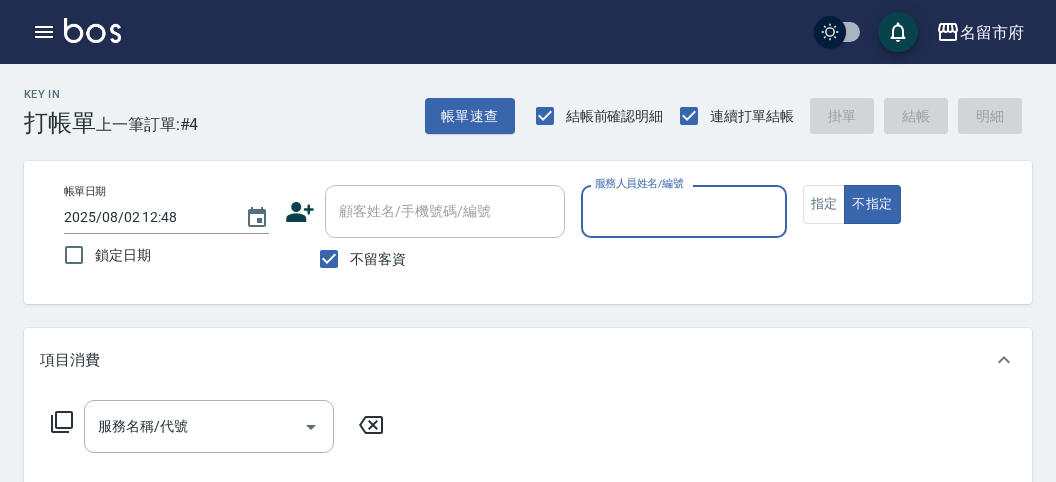 scroll, scrollTop: 0, scrollLeft: 0, axis: both 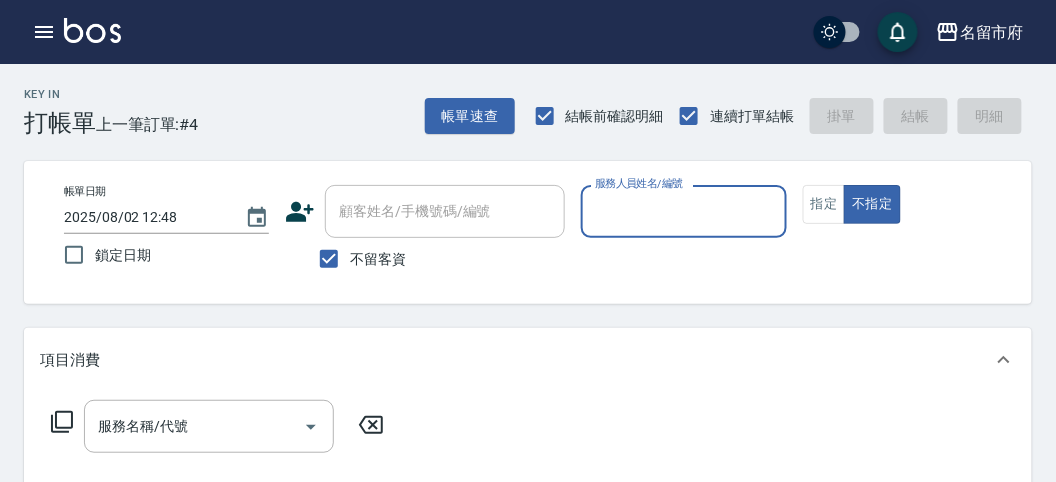 click on "服務人員姓名/編號" at bounding box center [683, 211] 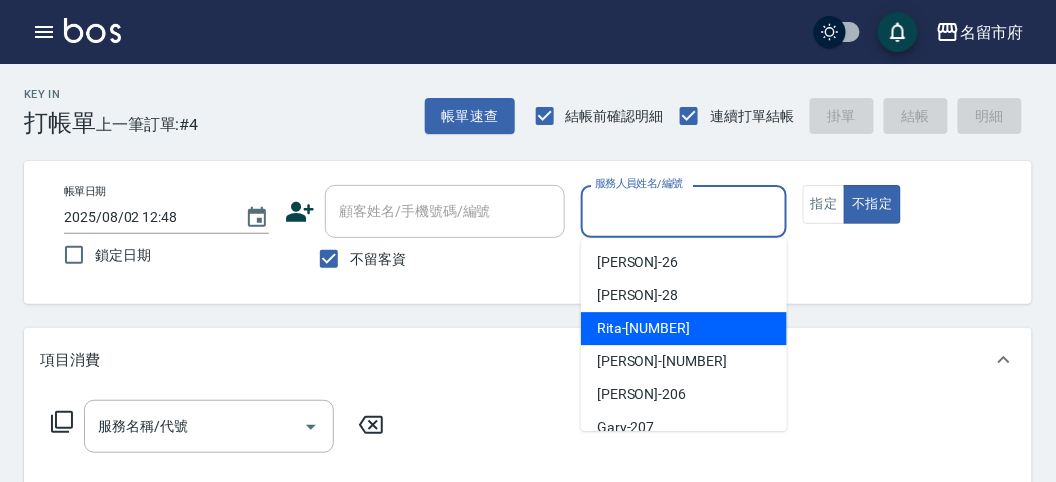 click on "[PERSON] -[NUMBER]" at bounding box center [643, 328] 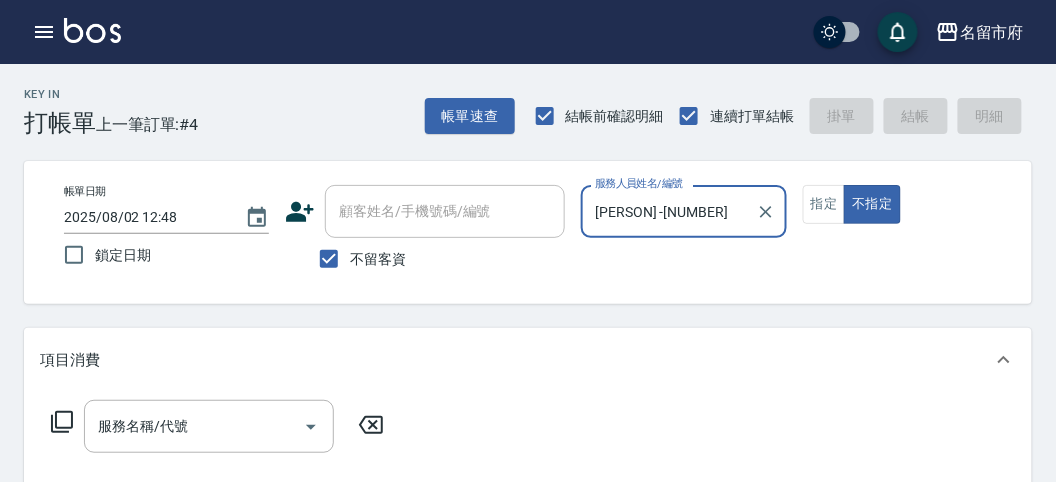 click 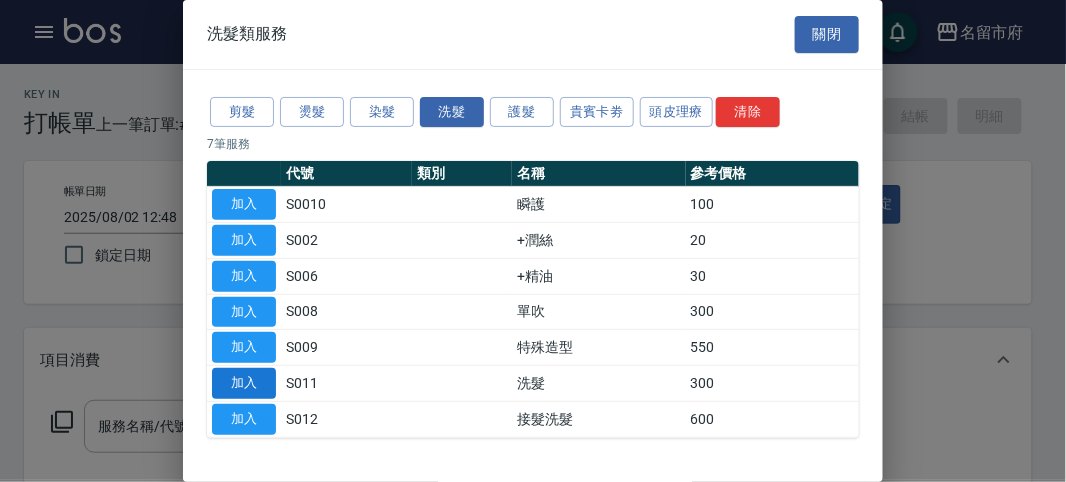 click on "加入" at bounding box center [244, 383] 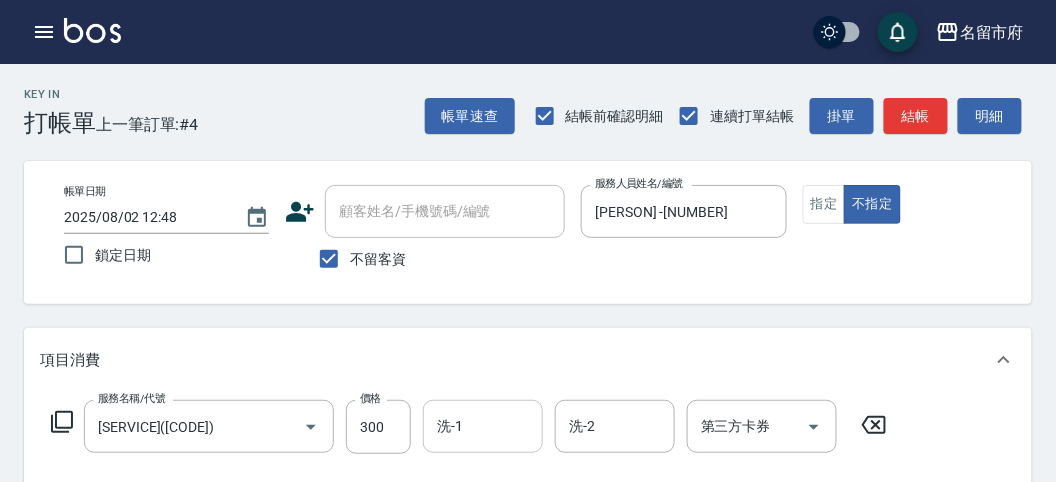 click on "洗-1" at bounding box center (483, 426) 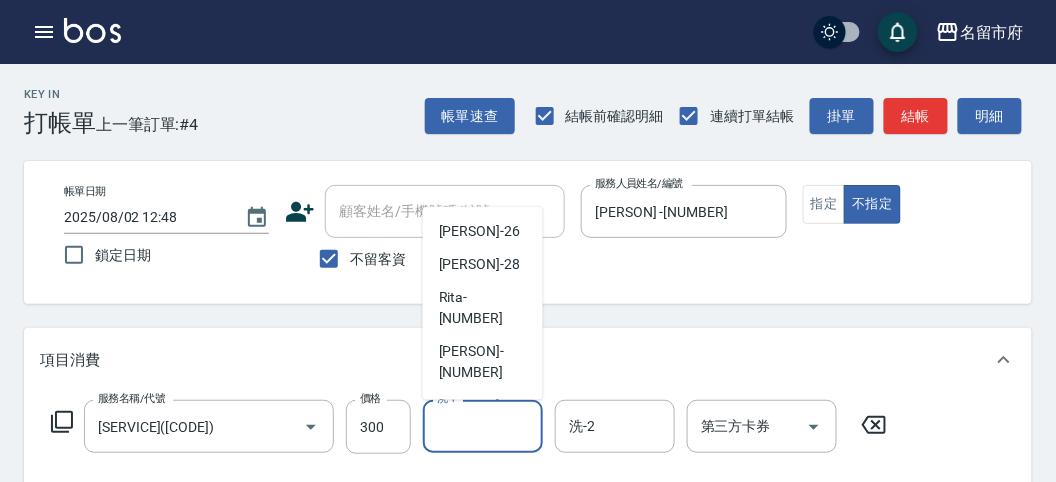scroll, scrollTop: 111, scrollLeft: 0, axis: vertical 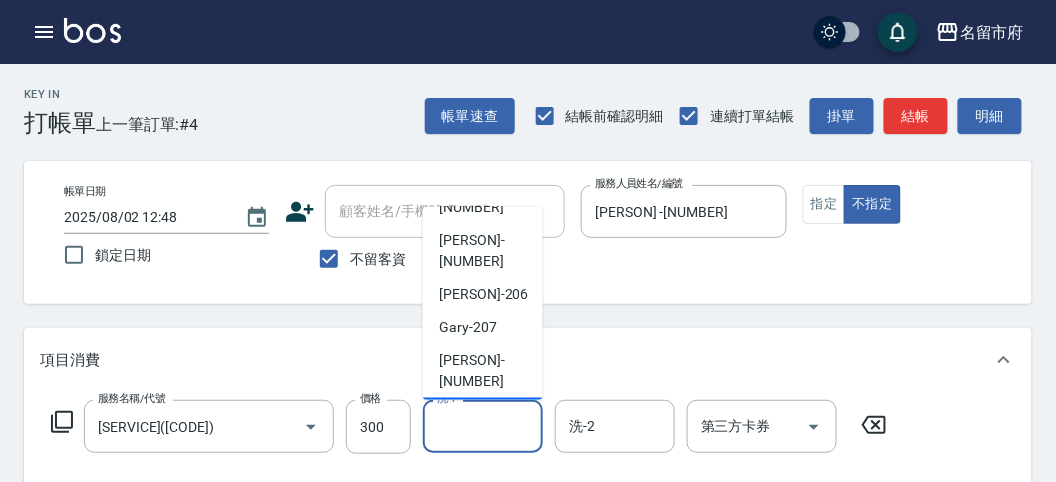 click on "[PERSON] -[NUMBER]" at bounding box center (483, 425) 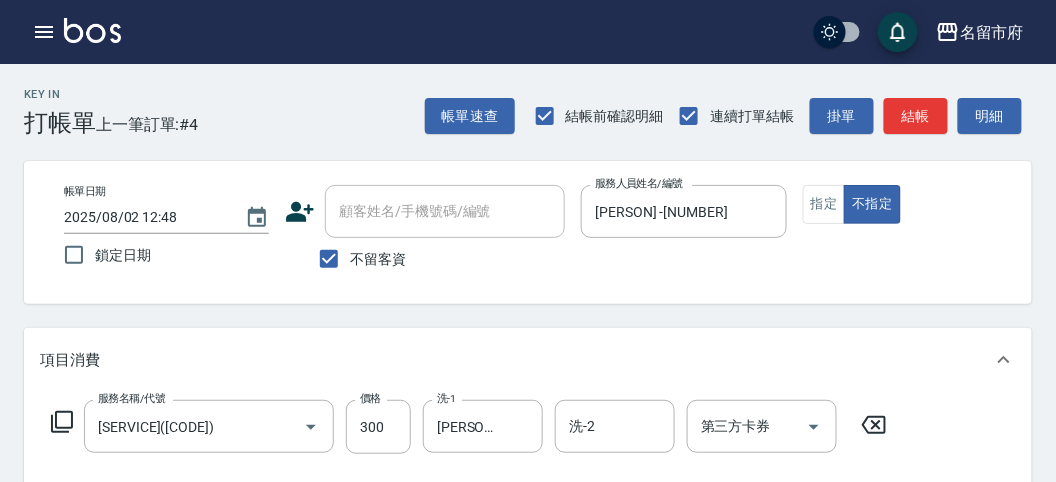 click 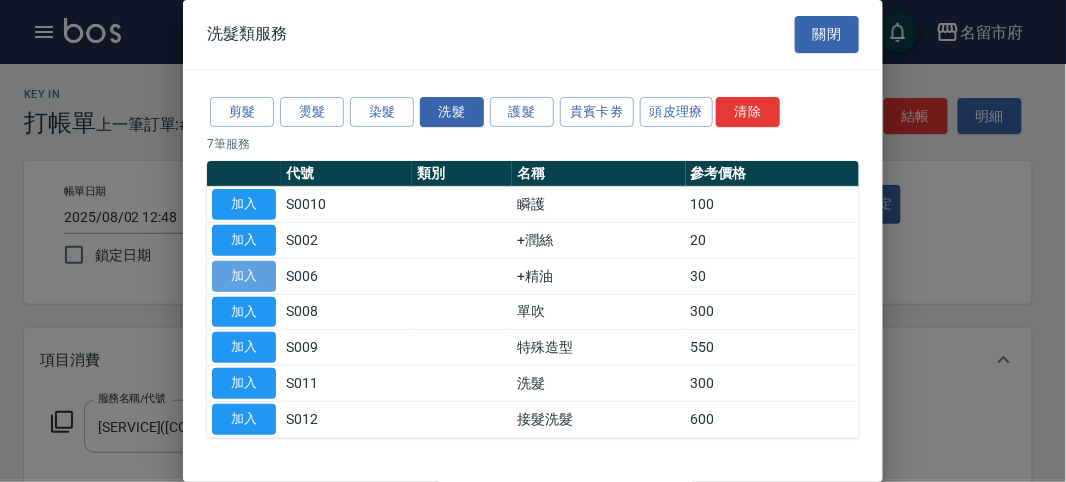 click on "加入" at bounding box center [244, 276] 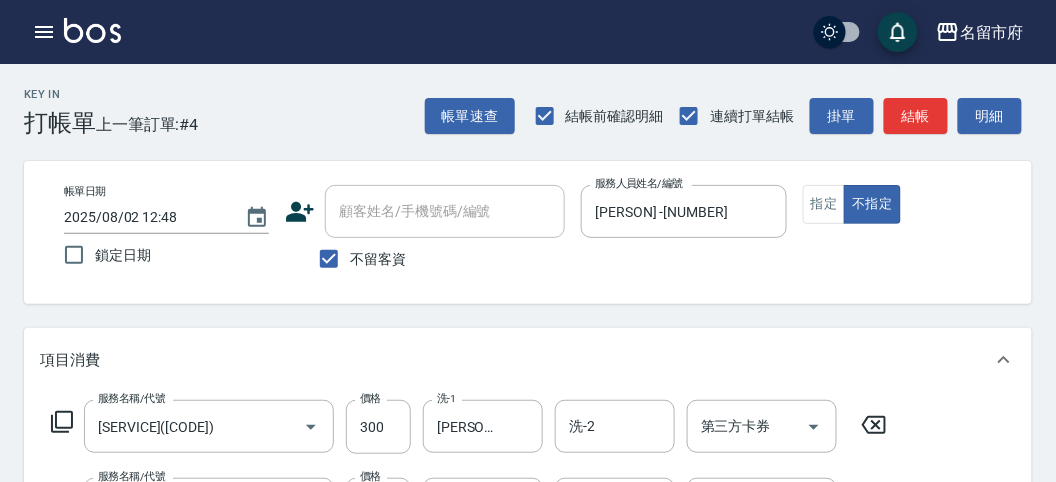 scroll, scrollTop: 111, scrollLeft: 0, axis: vertical 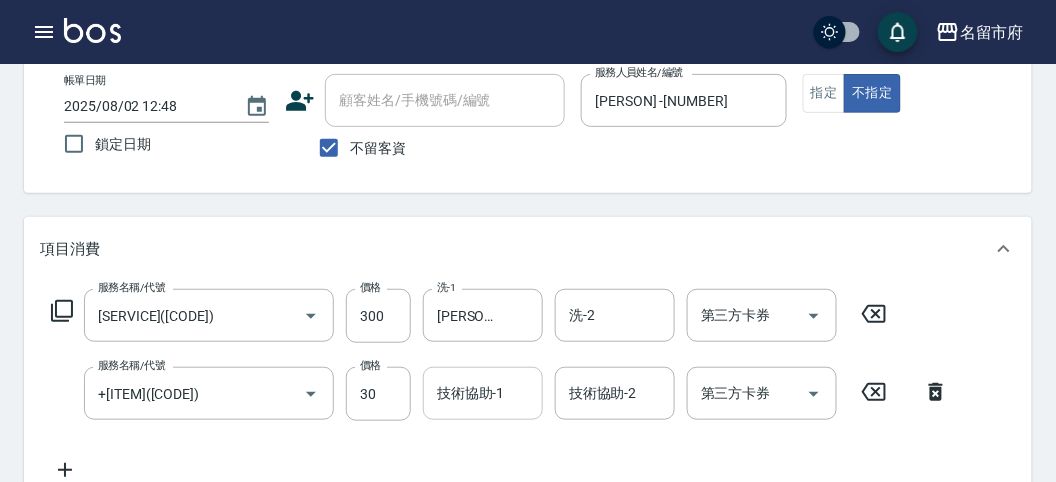 click on "技術協助-1" at bounding box center [483, 393] 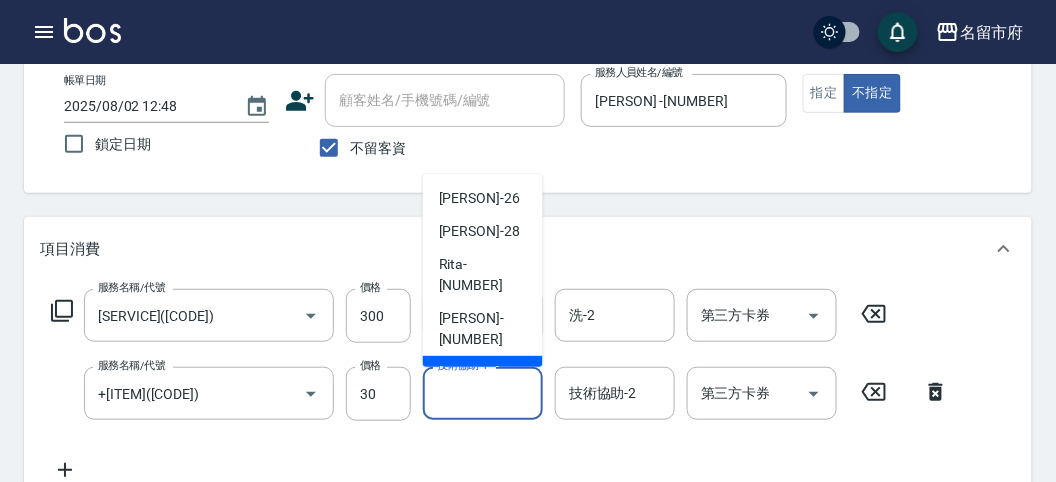 scroll, scrollTop: 111, scrollLeft: 0, axis: vertical 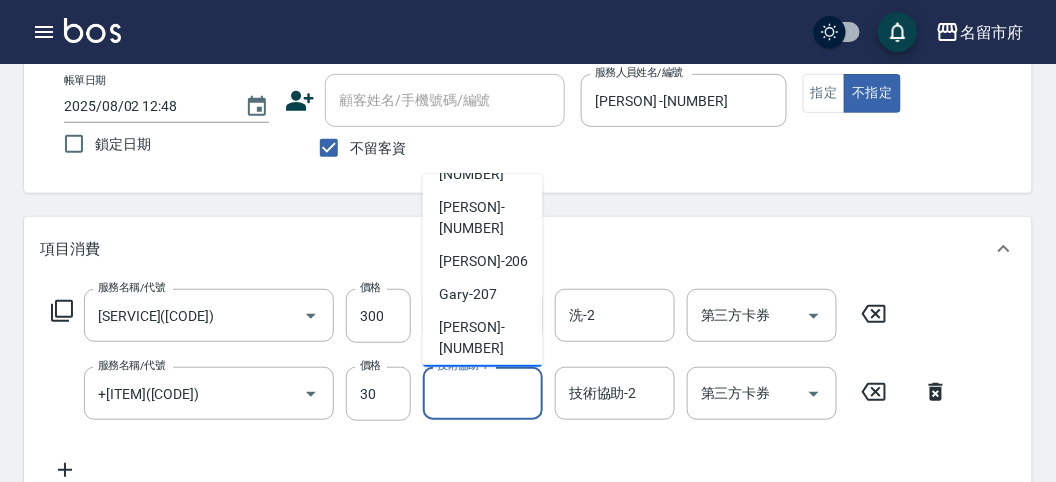 click on "[PERSON] -[NUMBER]" at bounding box center [483, 392] 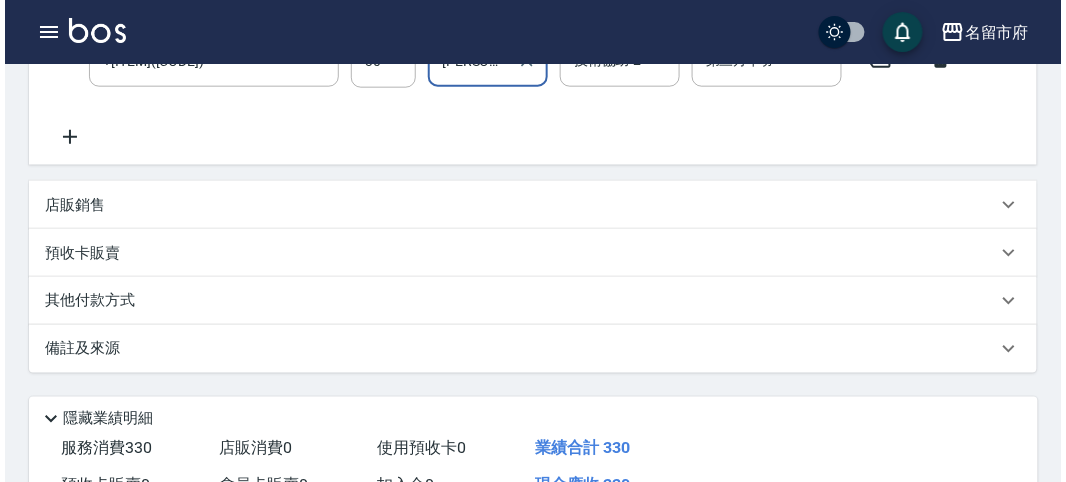 scroll, scrollTop: 663, scrollLeft: 0, axis: vertical 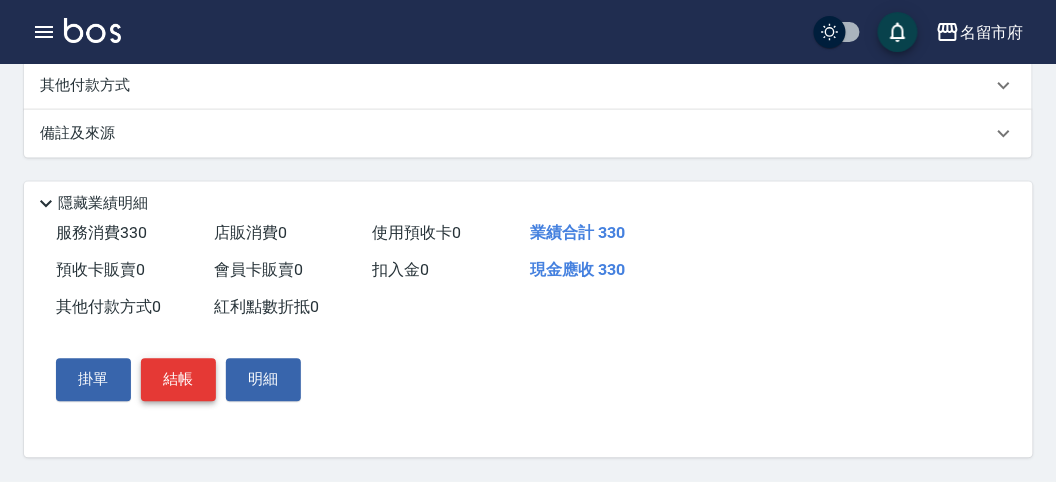 click on "結帳" at bounding box center (178, 380) 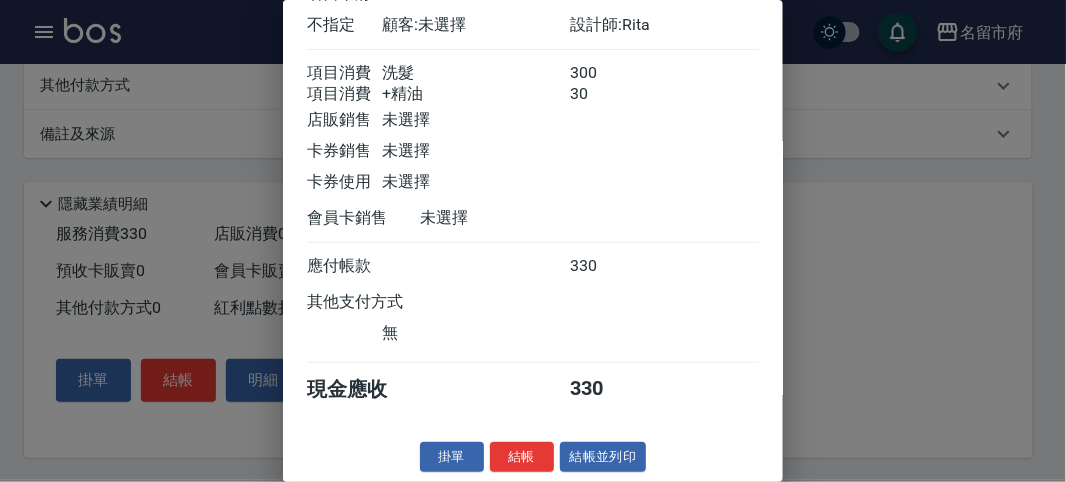 scroll, scrollTop: 0, scrollLeft: 0, axis: both 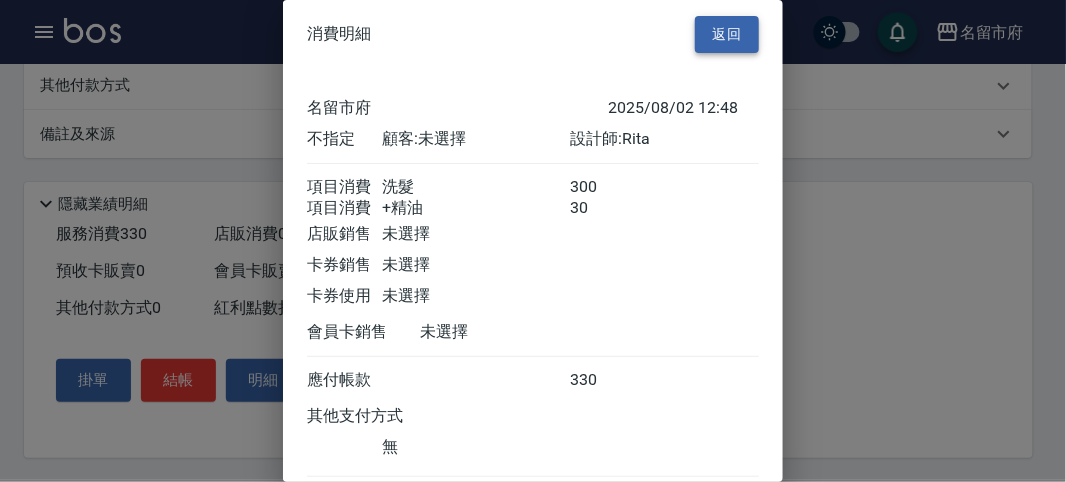 click on "返回" at bounding box center [727, 34] 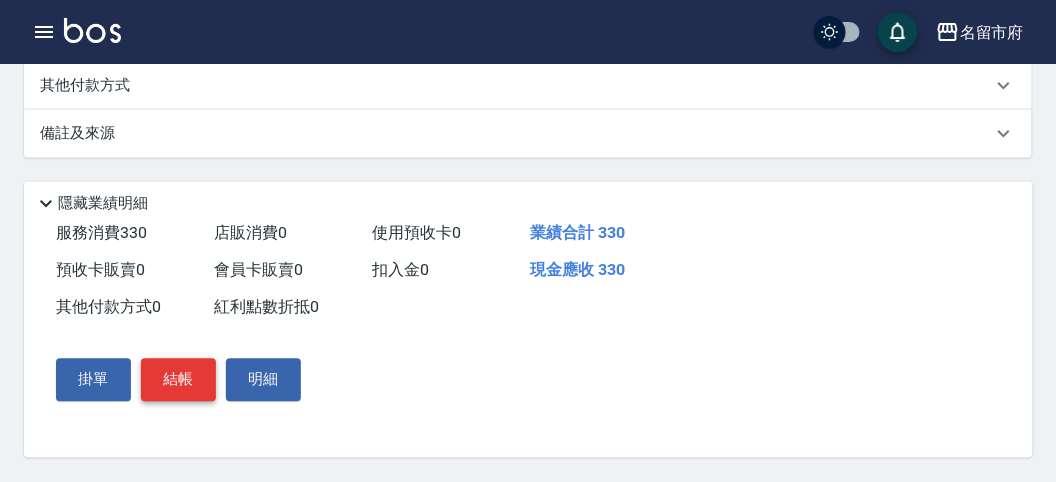 click on "結帳" at bounding box center (178, 380) 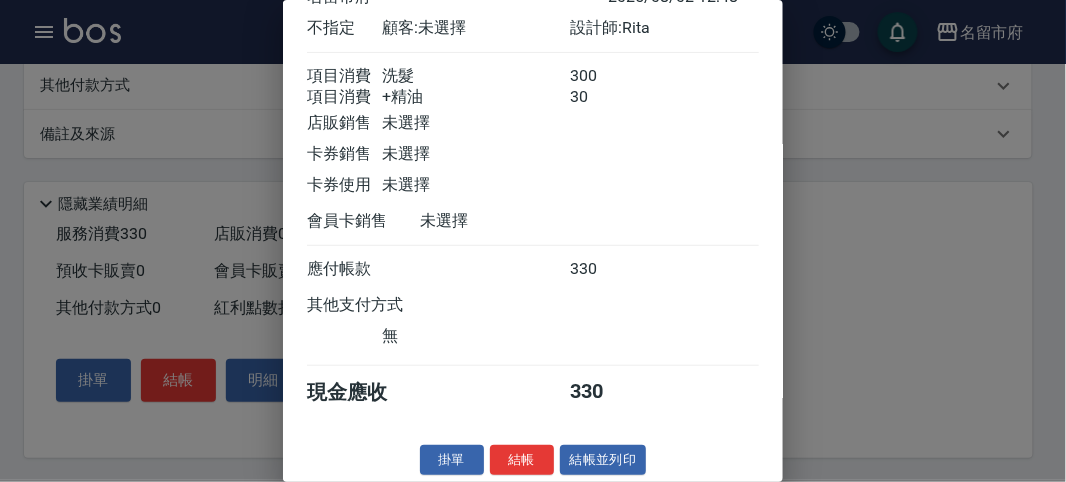scroll, scrollTop: 133, scrollLeft: 0, axis: vertical 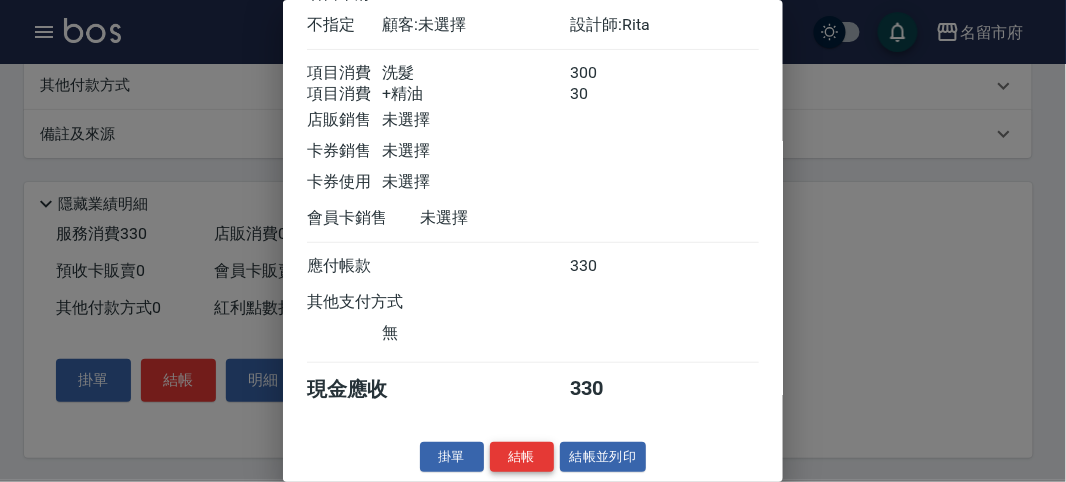 click on "結帳" at bounding box center (522, 457) 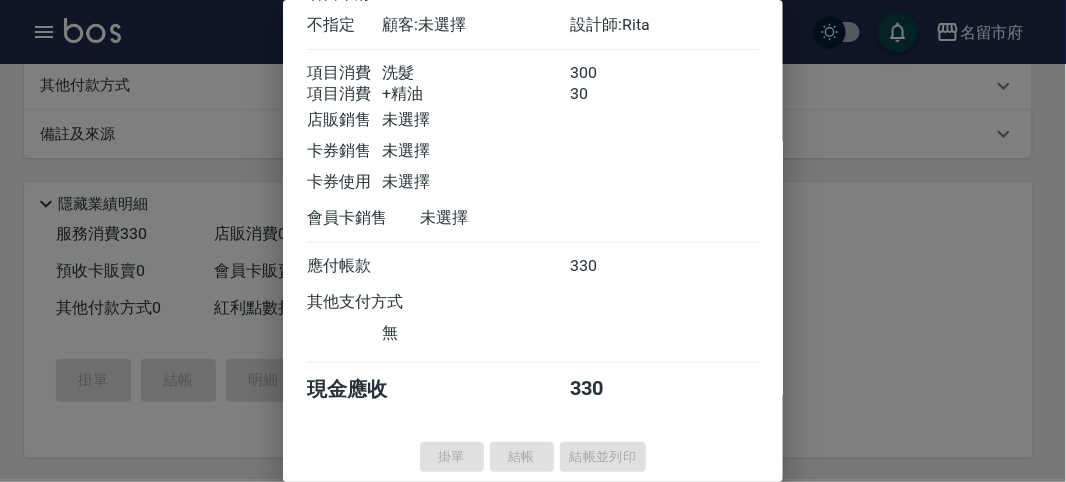 type on "2025/08/02 14:35" 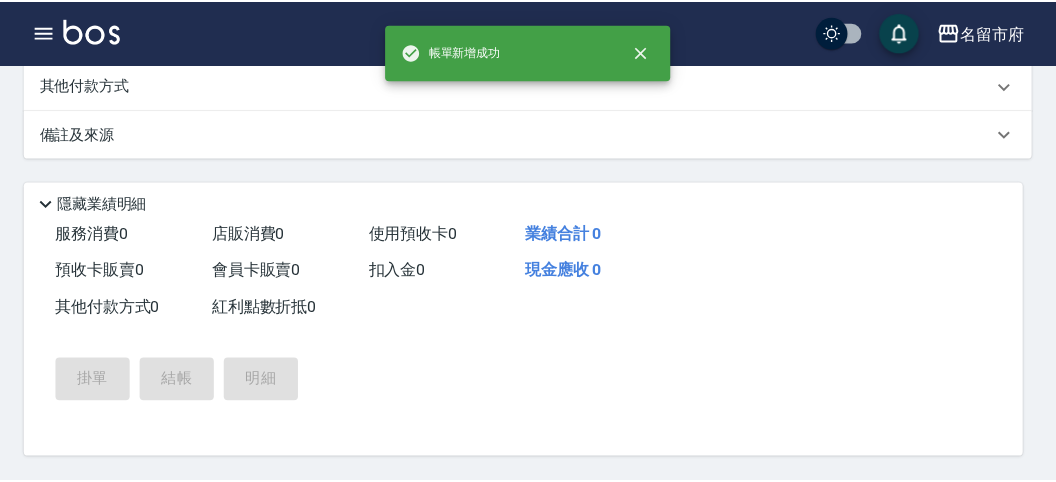 scroll, scrollTop: 0, scrollLeft: 0, axis: both 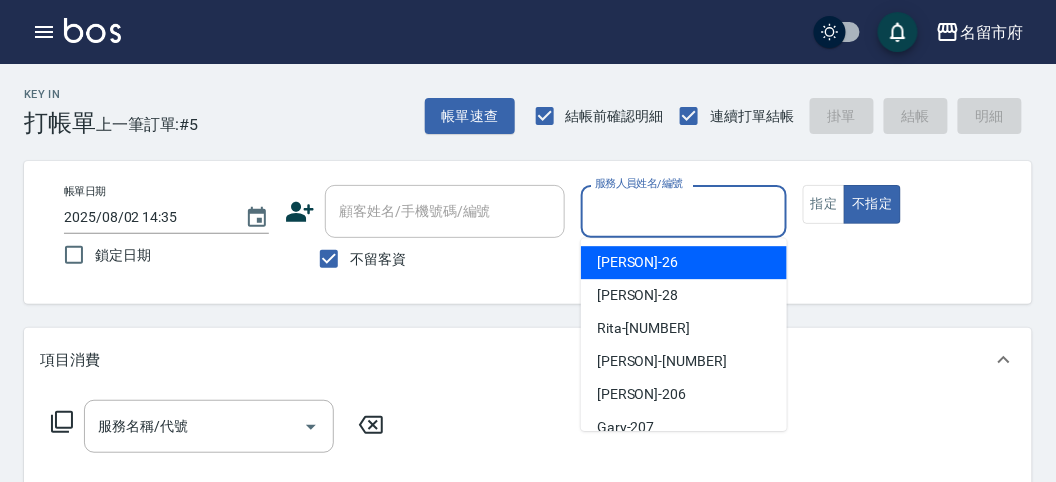 drag, startPoint x: 628, startPoint y: 203, endPoint x: 628, endPoint y: 223, distance: 20 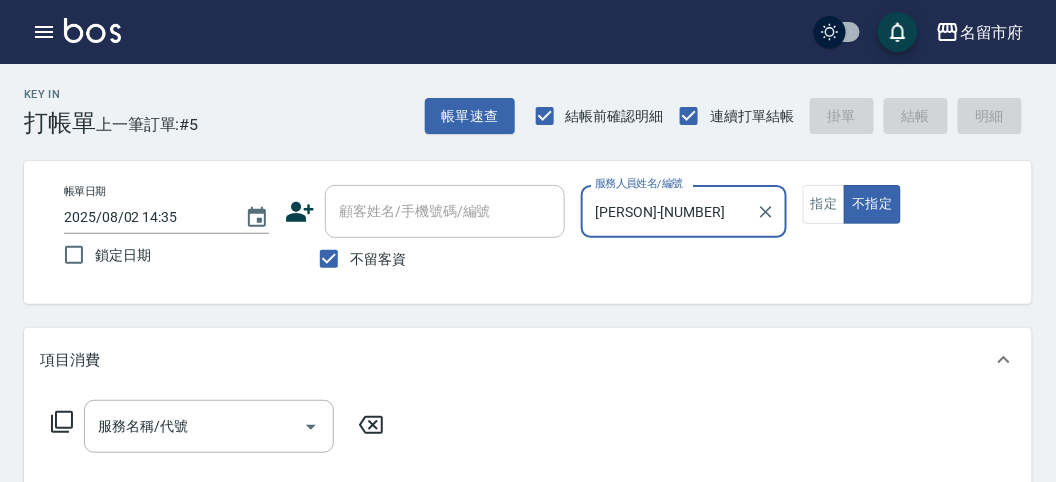 click 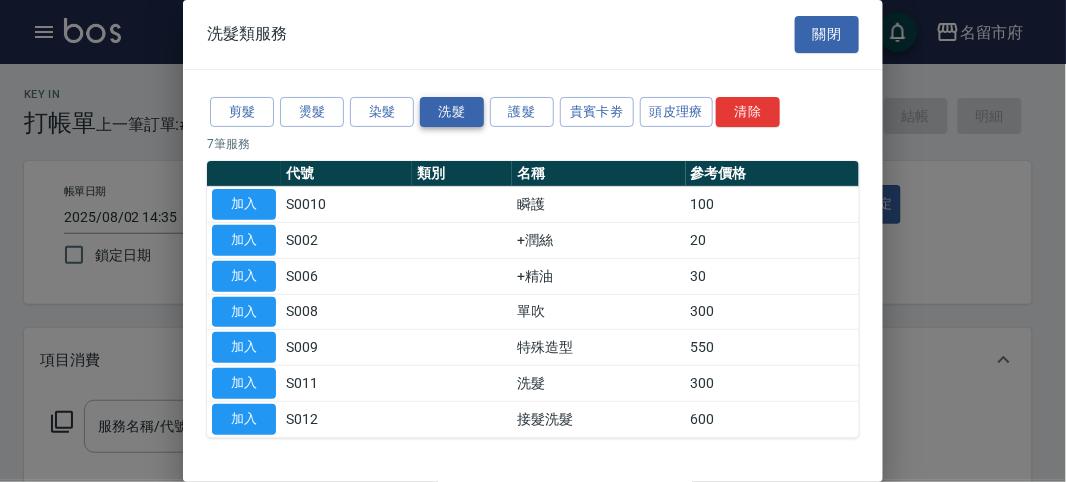 click on "洗髮" at bounding box center (452, 112) 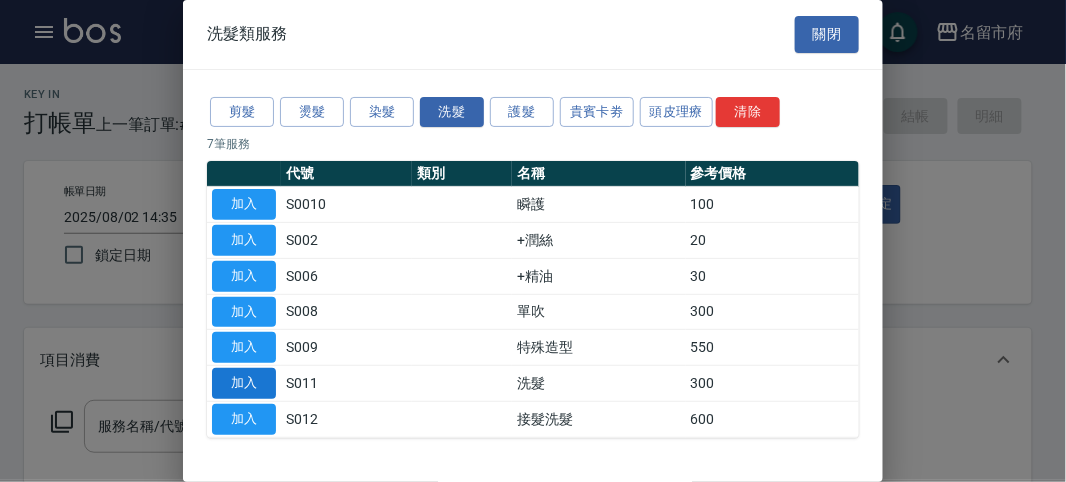 click on "加入" at bounding box center (244, 383) 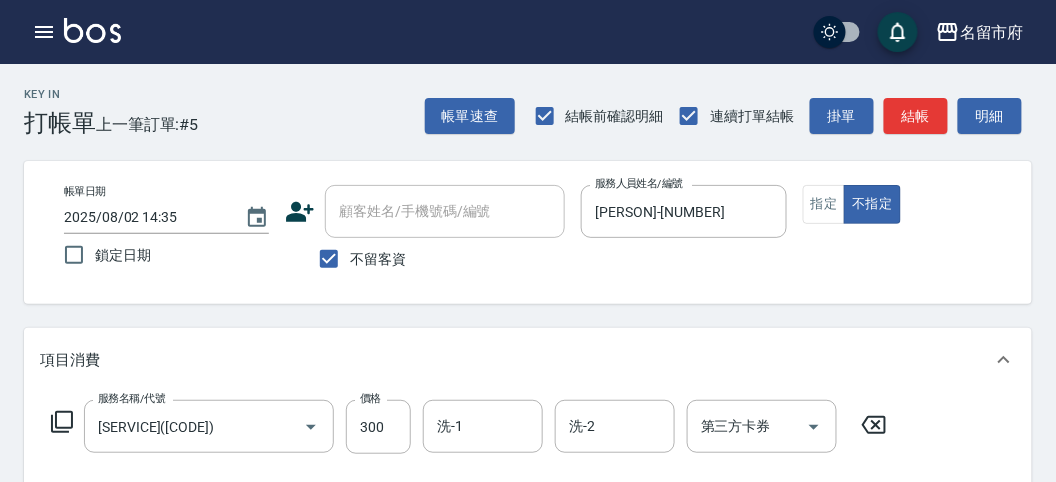 click 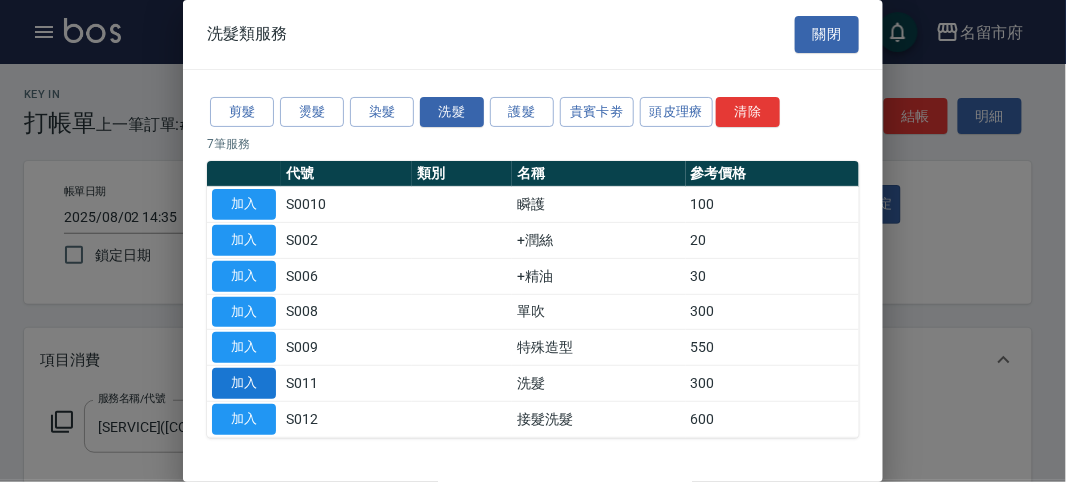 click on "加入" at bounding box center [244, 383] 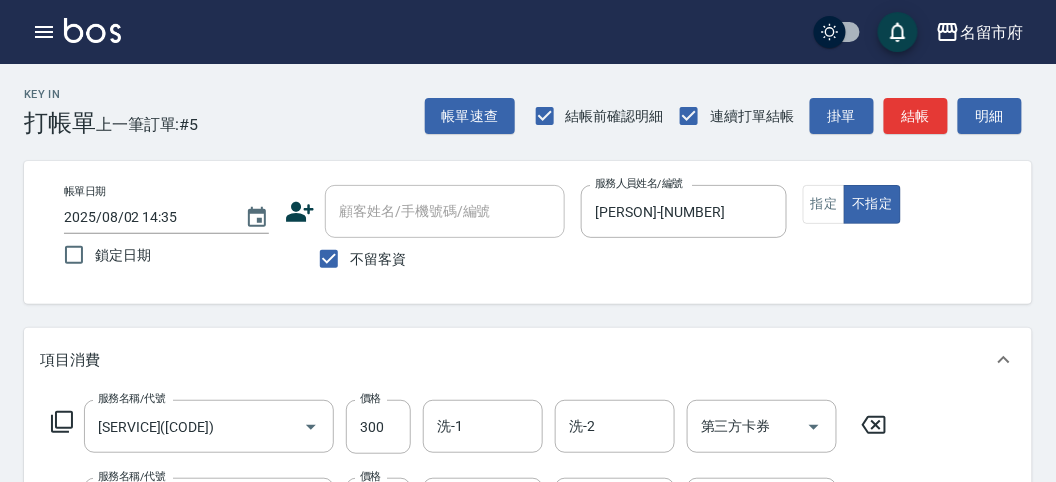 click 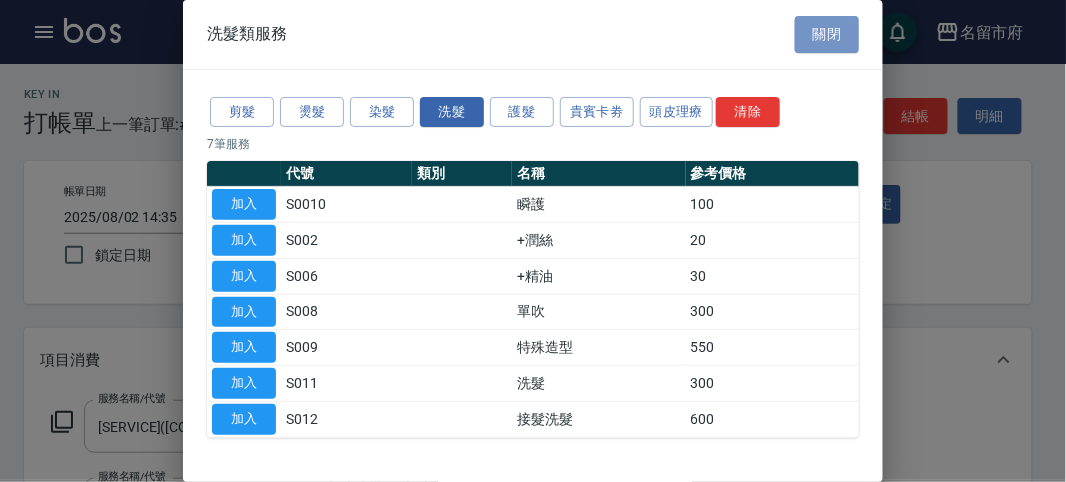 click on "關閉" at bounding box center (827, 34) 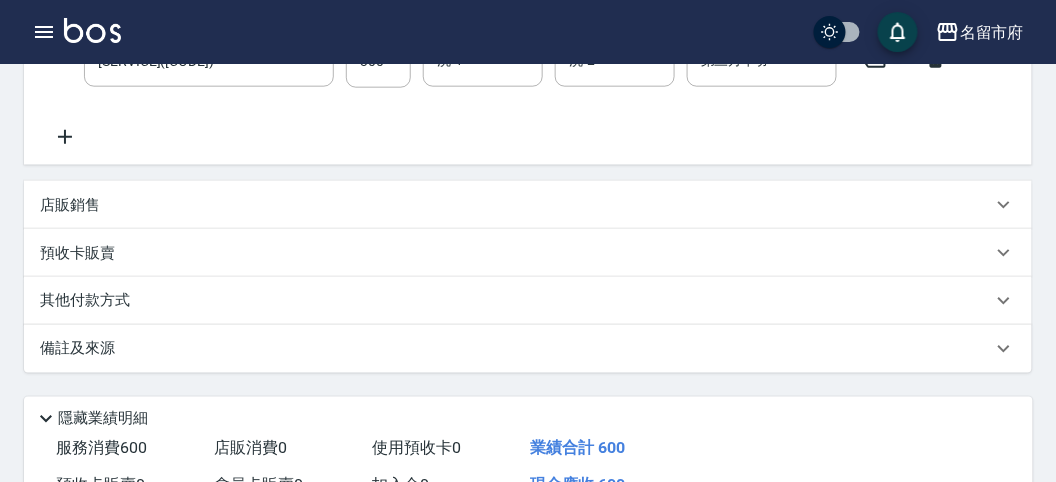 scroll, scrollTop: 111, scrollLeft: 0, axis: vertical 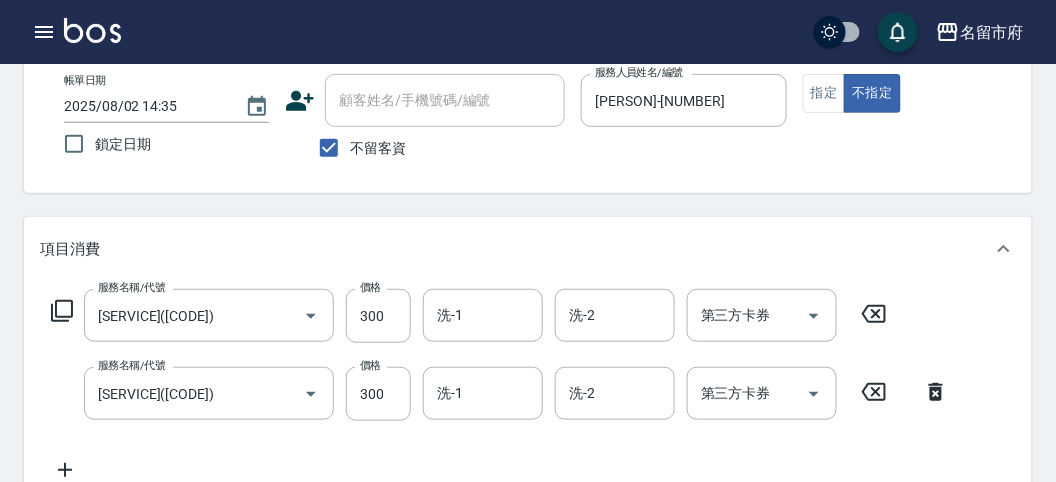 click 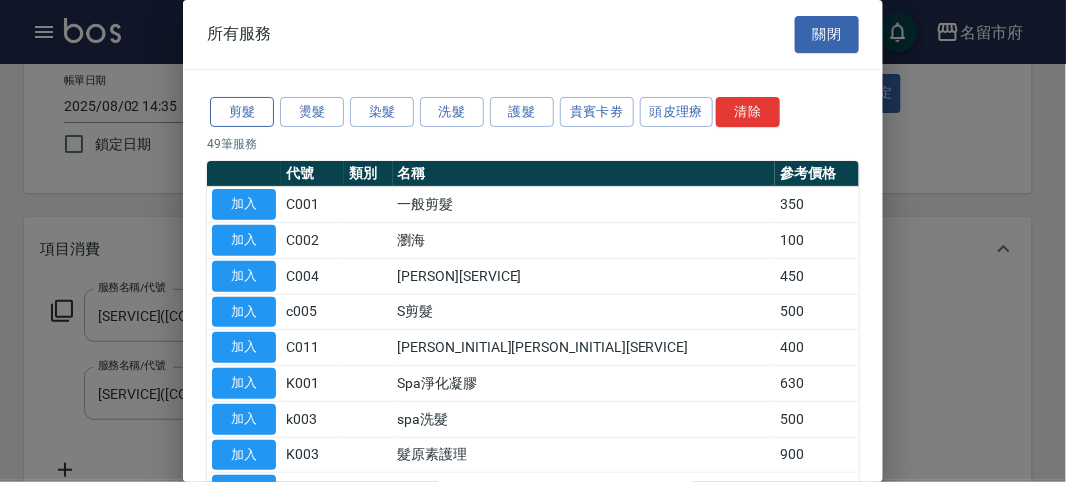 click on "剪髮" at bounding box center [242, 112] 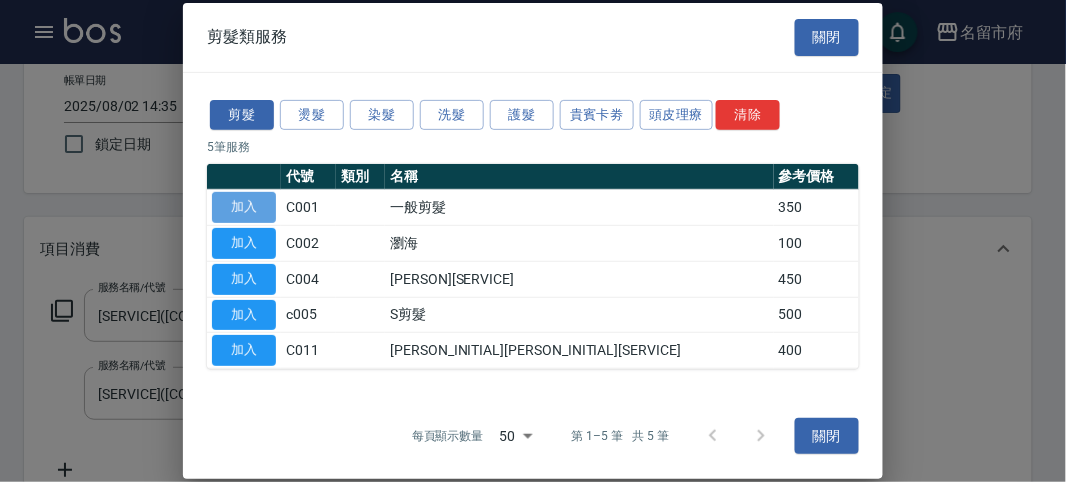 click on "加入" at bounding box center [244, 207] 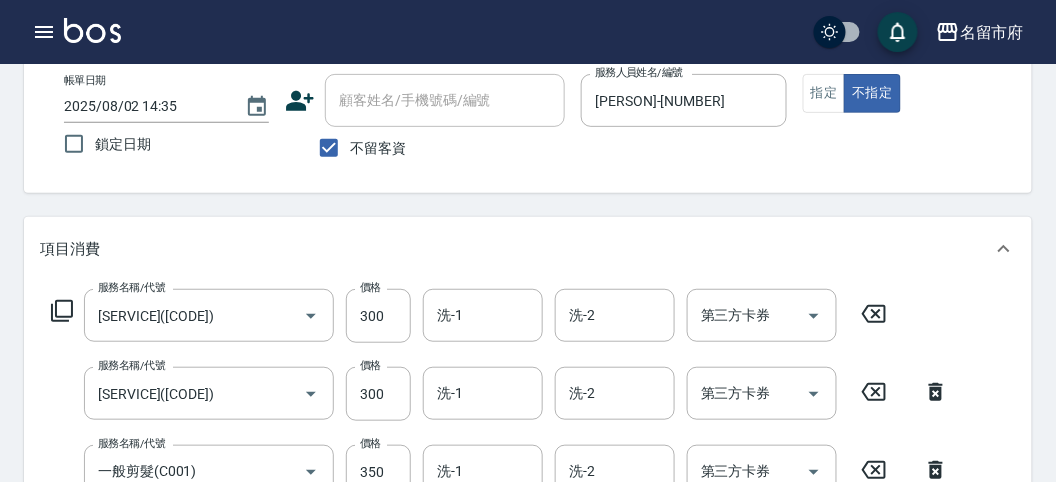 click 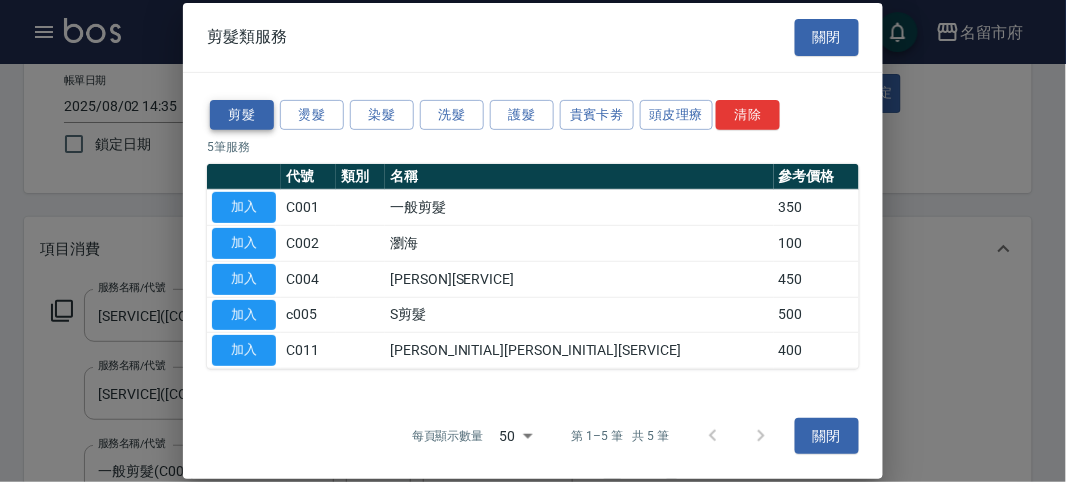 click on "剪髮" at bounding box center [242, 114] 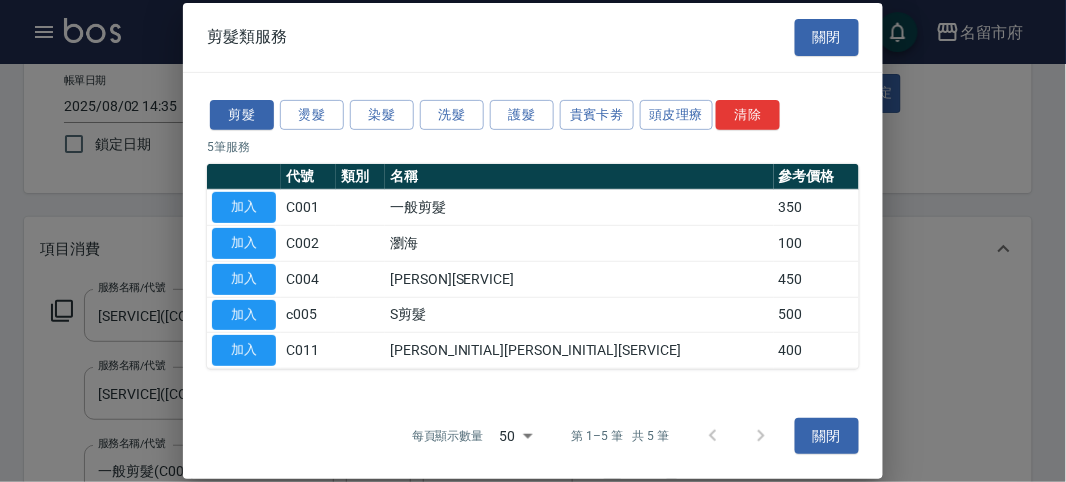 click on "加入" at bounding box center [244, 207] 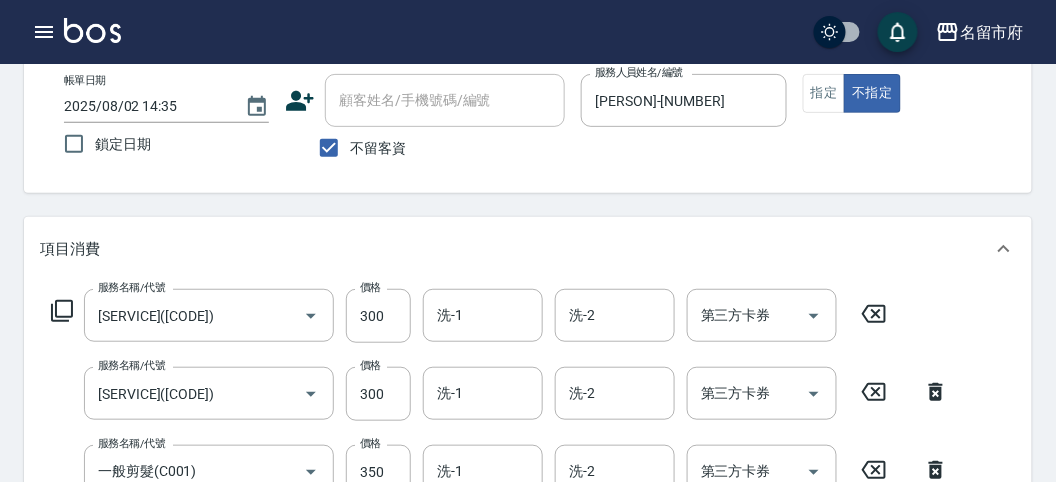 click 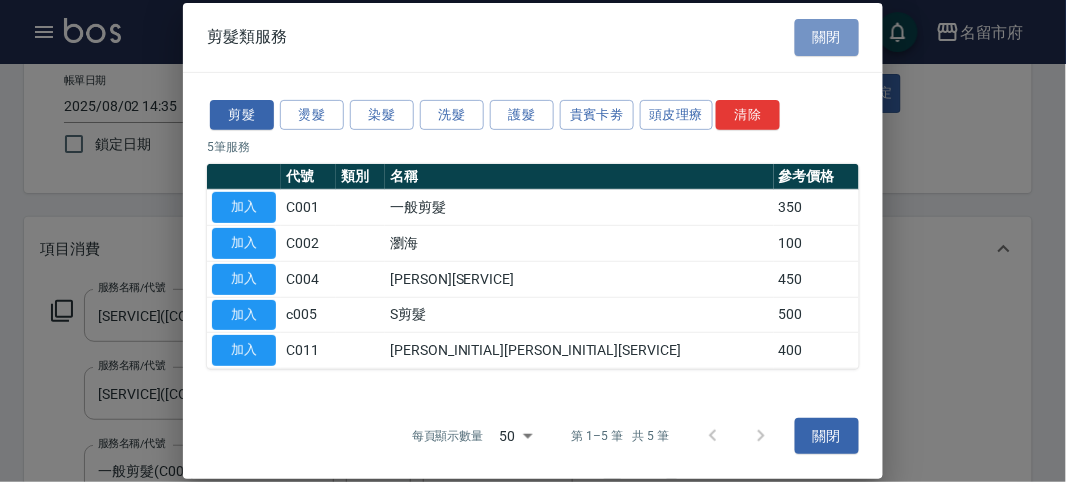 click on "關閉" at bounding box center (827, 37) 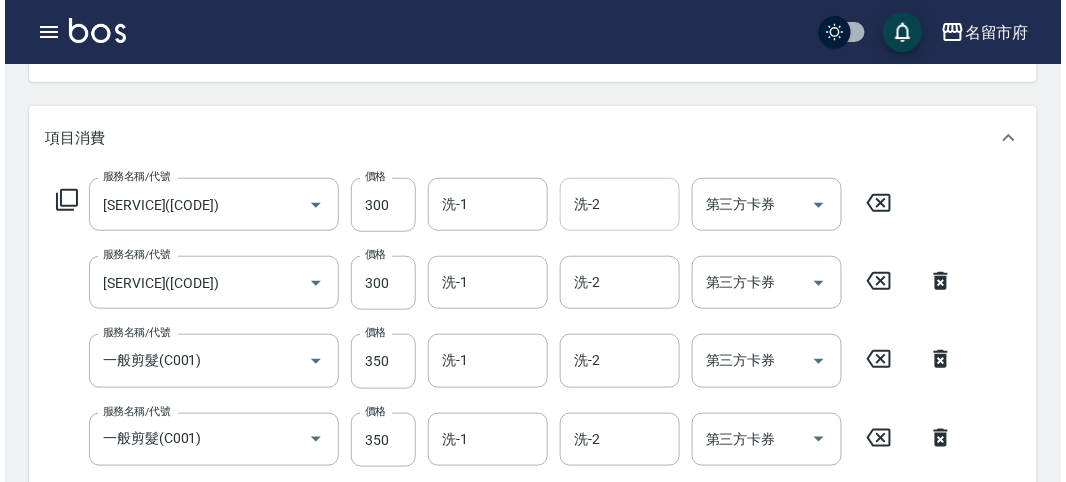 scroll, scrollTop: 819, scrollLeft: 0, axis: vertical 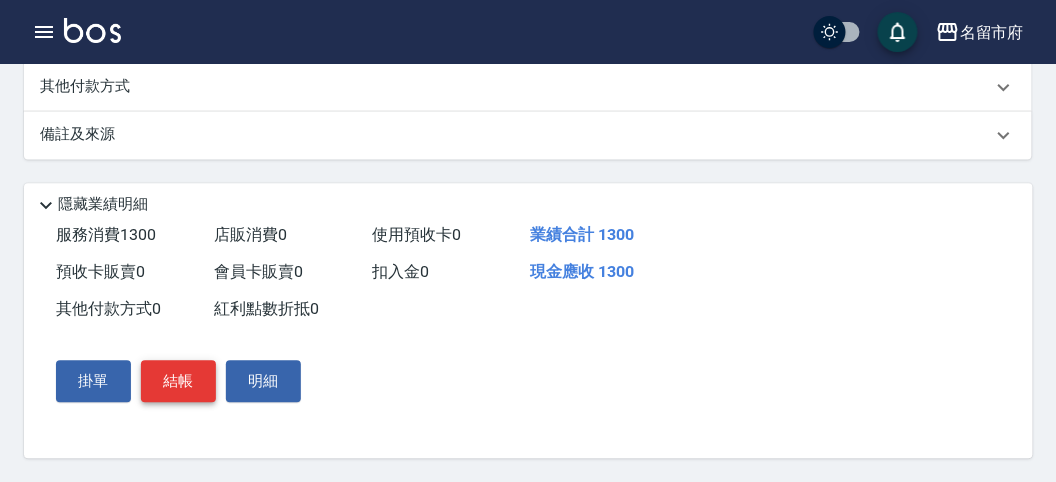 drag, startPoint x: 183, startPoint y: 387, endPoint x: 193, endPoint y: 389, distance: 10.198039 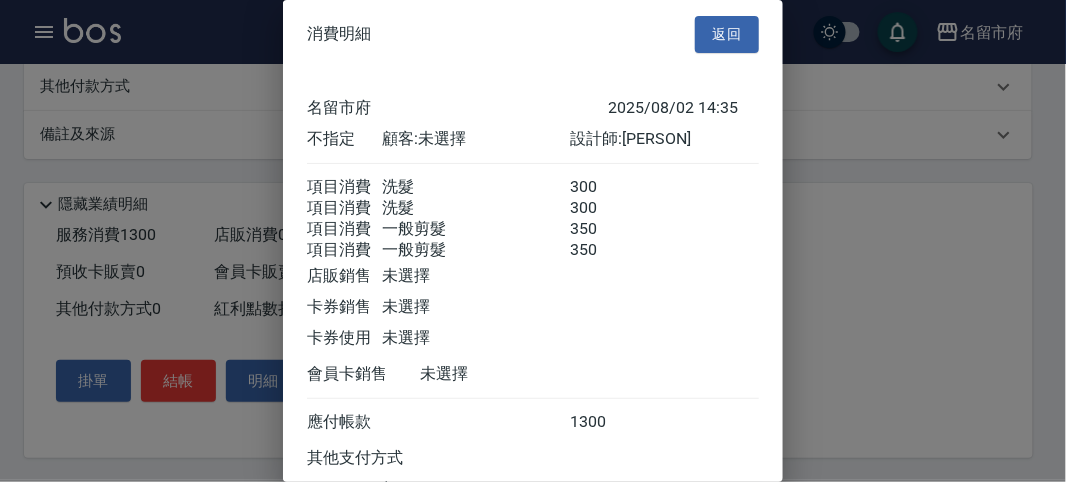 scroll, scrollTop: 179, scrollLeft: 0, axis: vertical 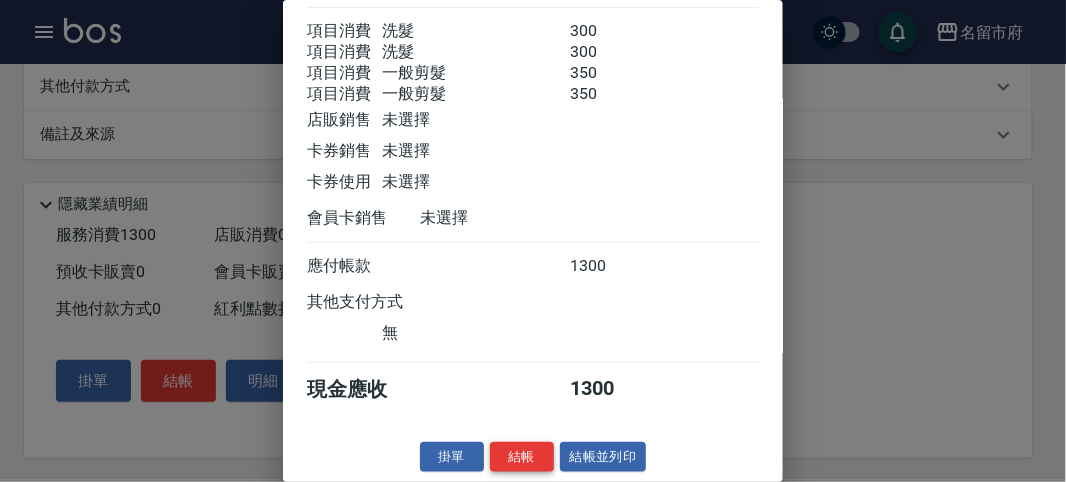 click on "結帳" at bounding box center (522, 457) 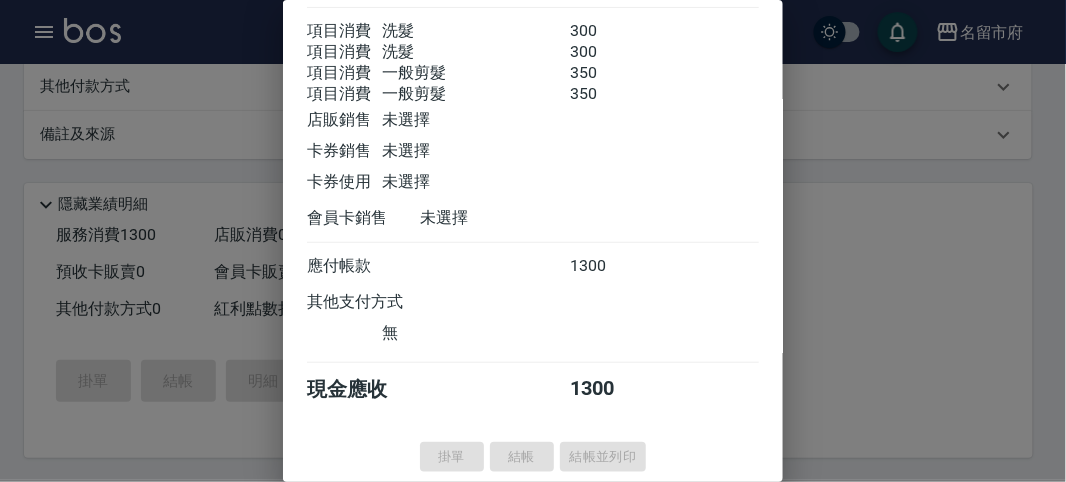 type on "[DATE] [TIME]" 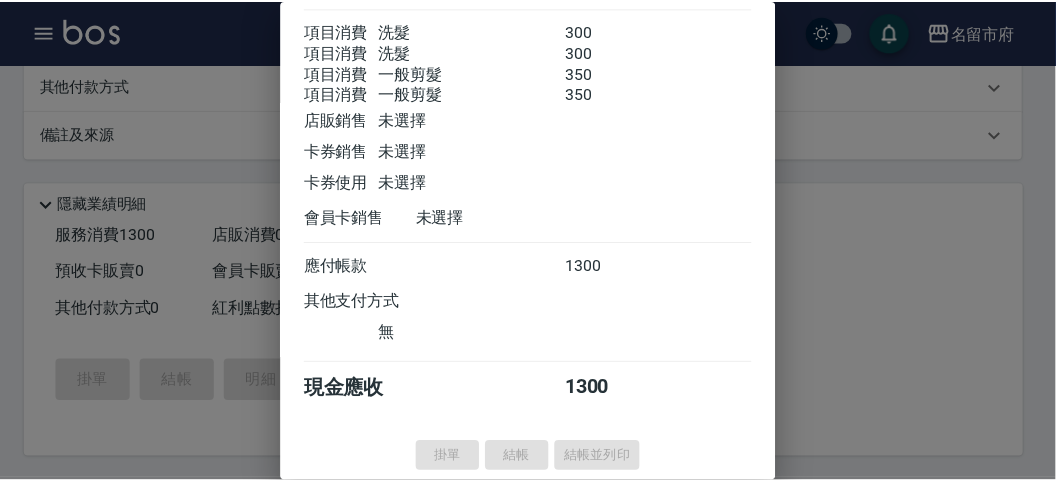 scroll, scrollTop: 0, scrollLeft: 0, axis: both 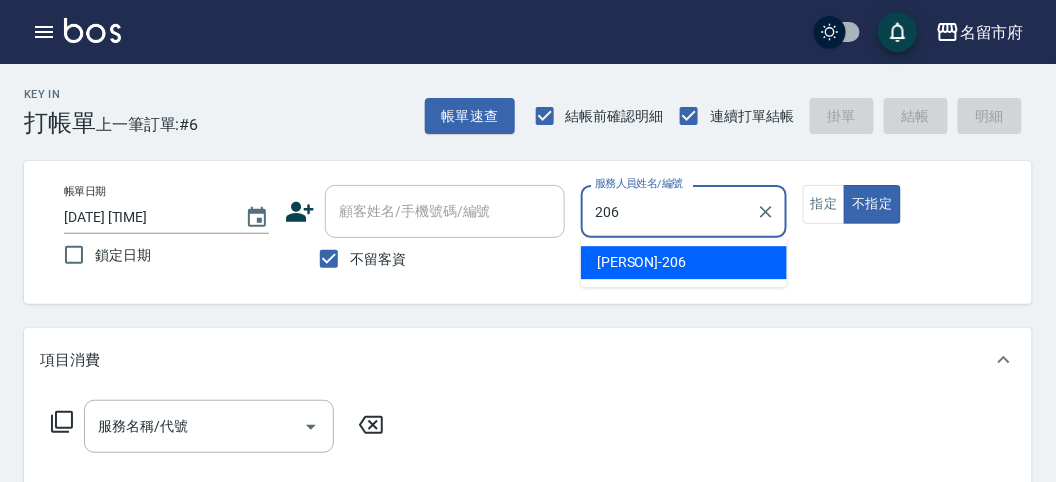 type on "206" 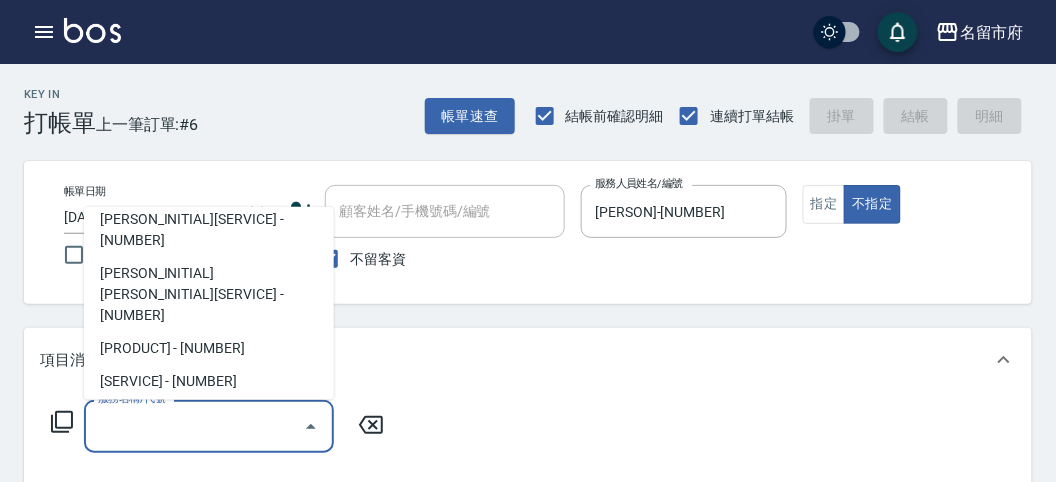 scroll, scrollTop: 145, scrollLeft: 0, axis: vertical 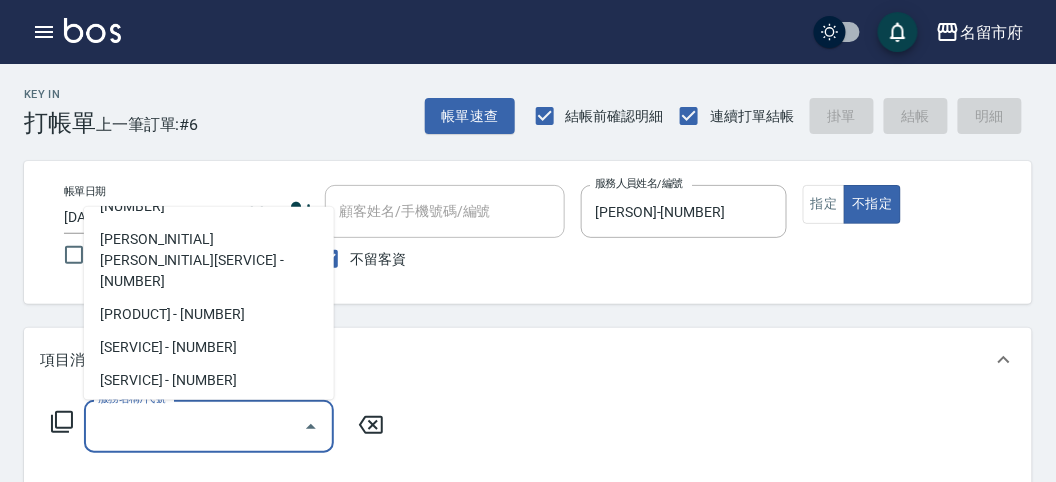 type on "[HAIR_STYLE]([CODE])" 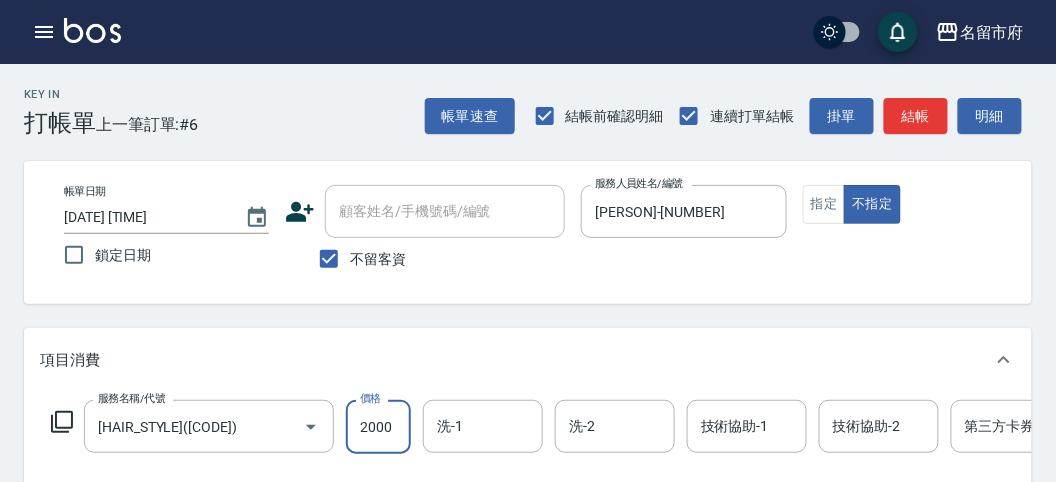 type on "2000" 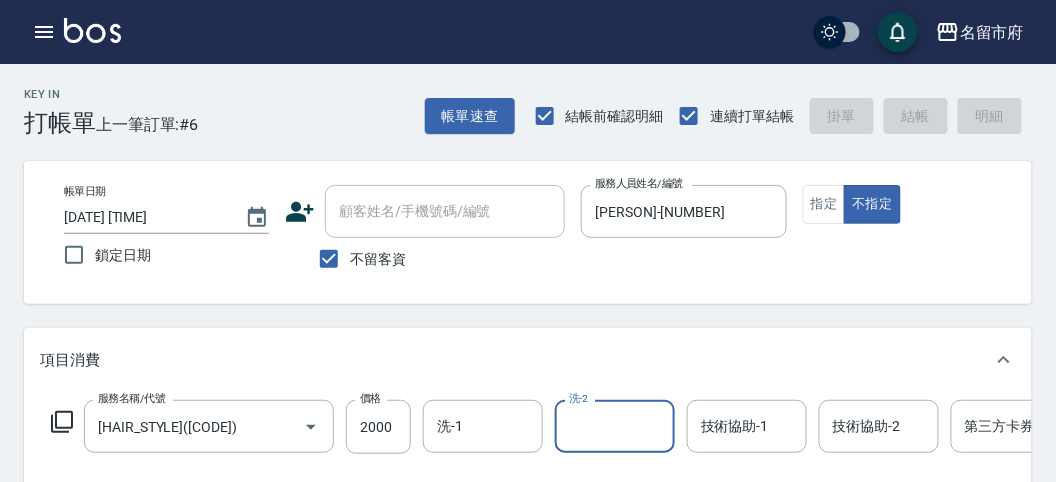 type on "[DATE] [TIME]" 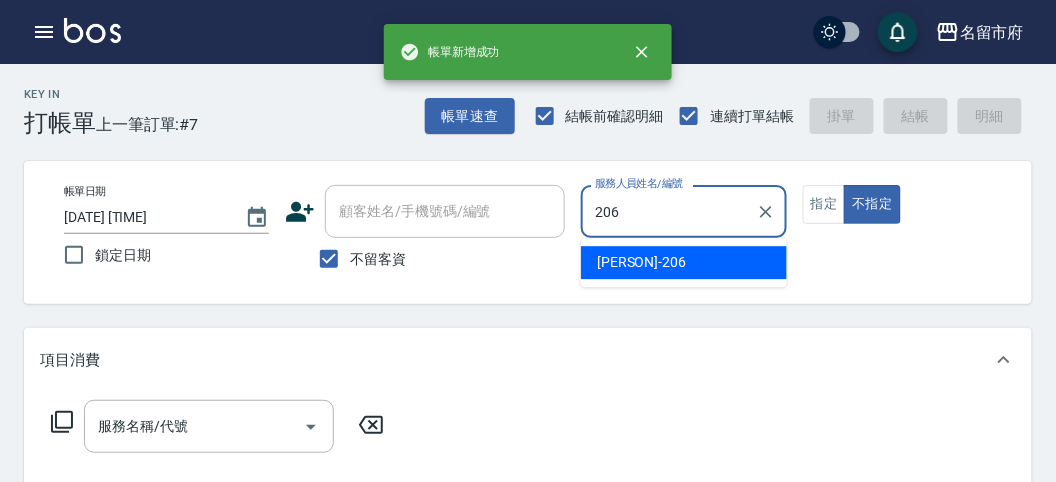 type on "[PERSON]-[NUMBER]" 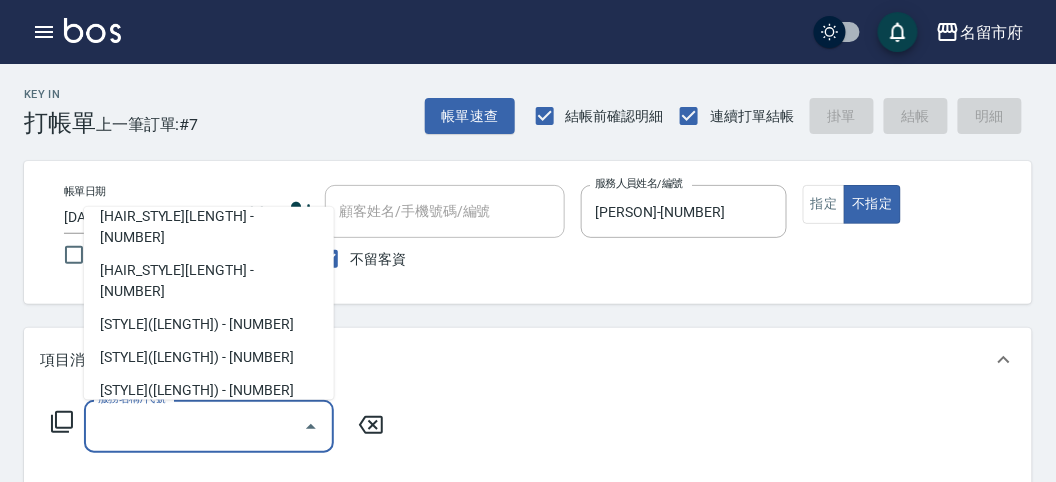 scroll, scrollTop: 606, scrollLeft: 0, axis: vertical 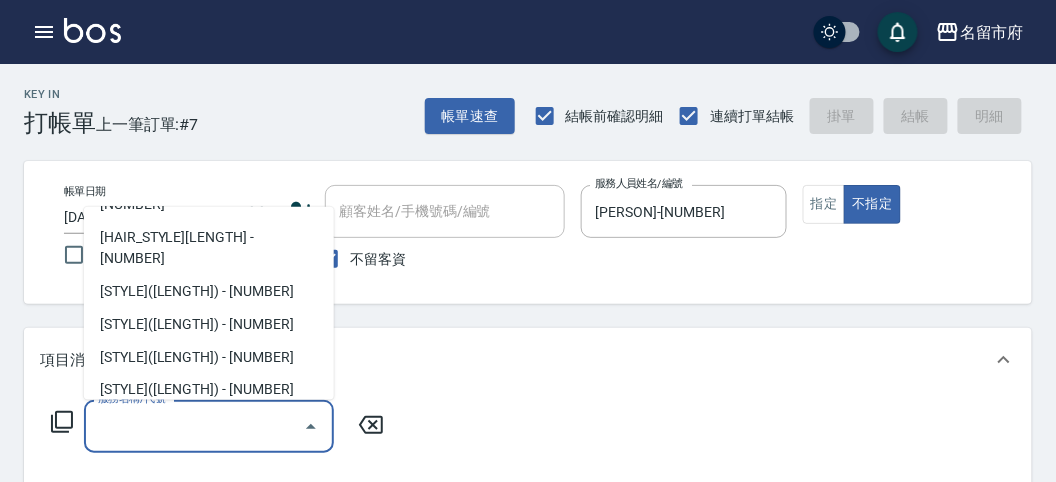 type on "[SERVICE]([LENGTH])([CODE])" 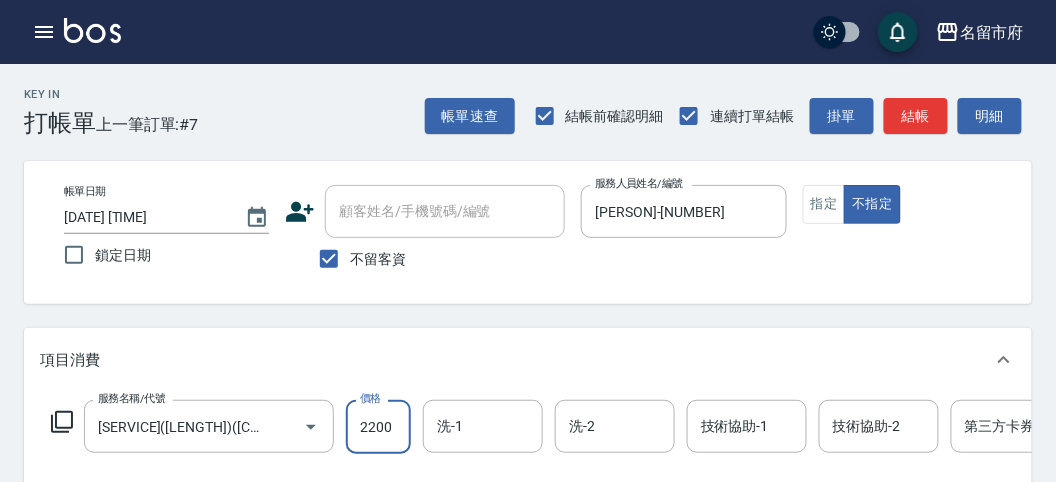 type on "2200" 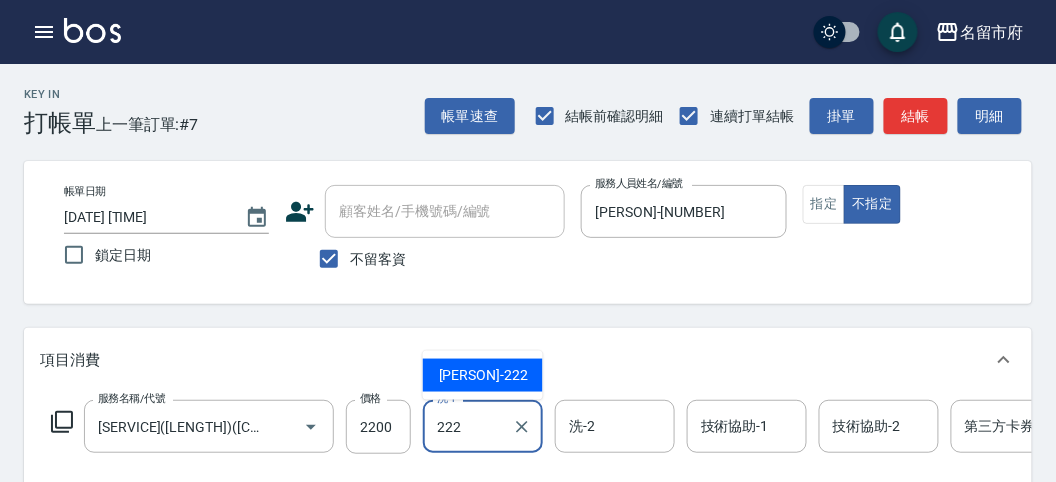 type on "[PERSON] -[NUMBER]" 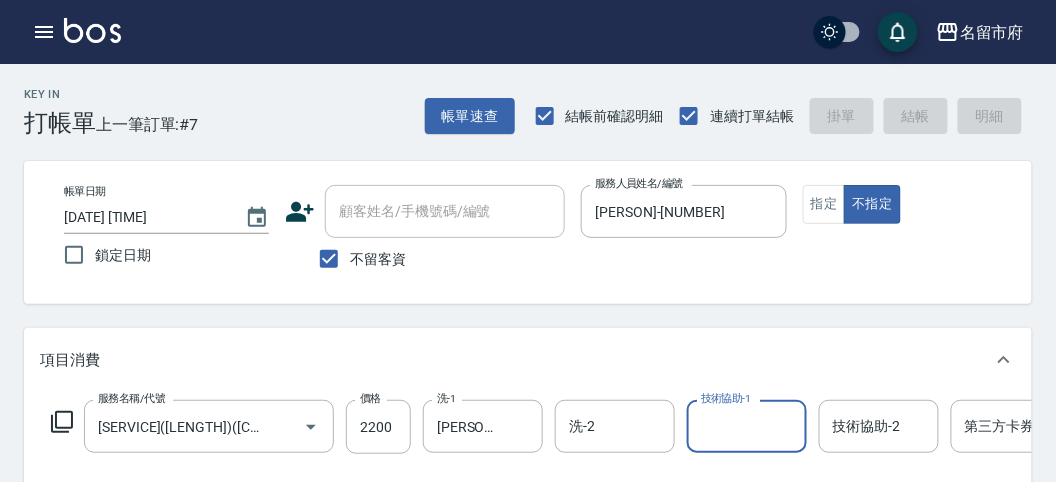 type 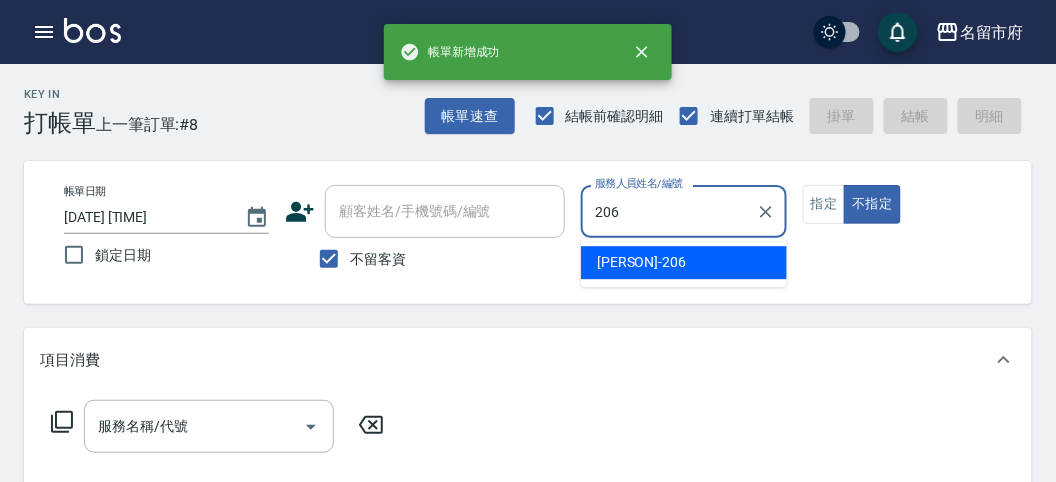 type on "[PERSON]-[NUMBER]" 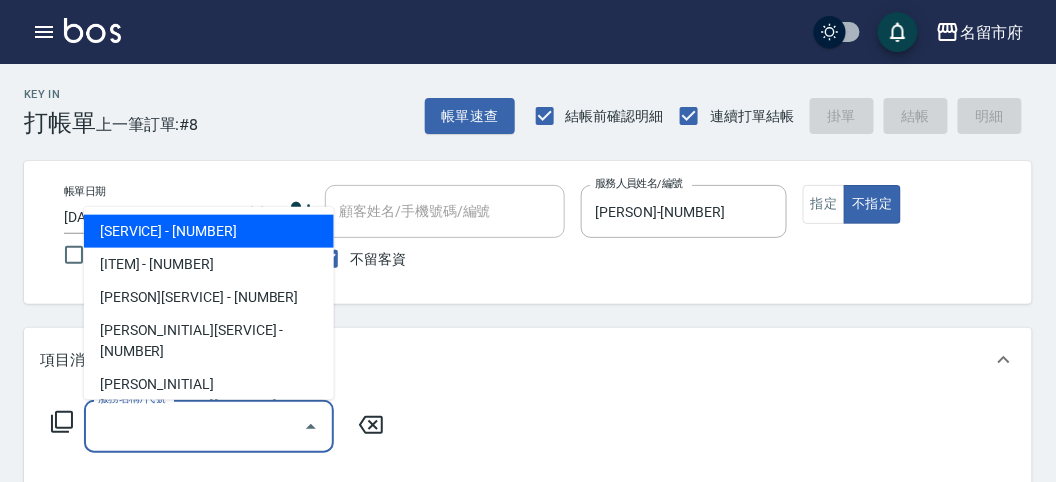type on "一般剪髮(C001)" 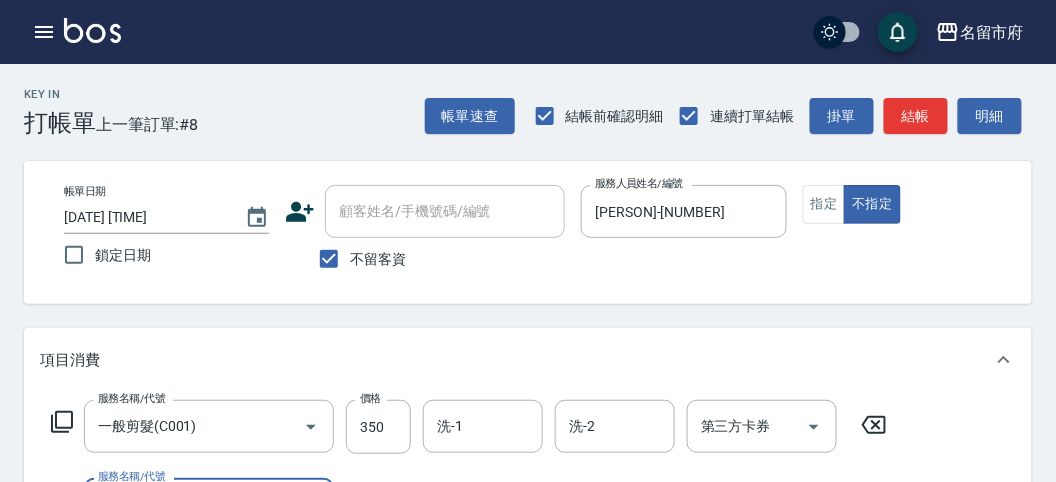 scroll, scrollTop: 263, scrollLeft: 0, axis: vertical 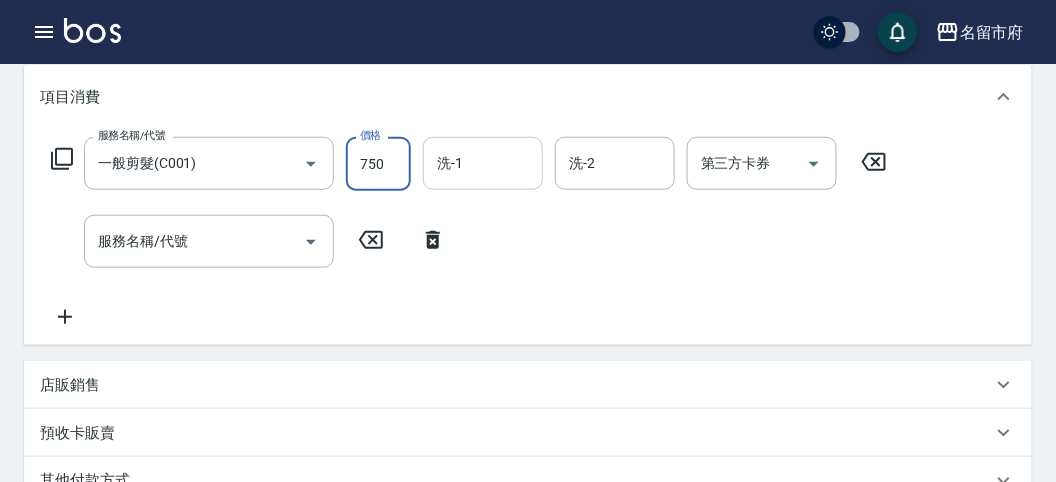 drag, startPoint x: 355, startPoint y: 166, endPoint x: 472, endPoint y: 167, distance: 117.00427 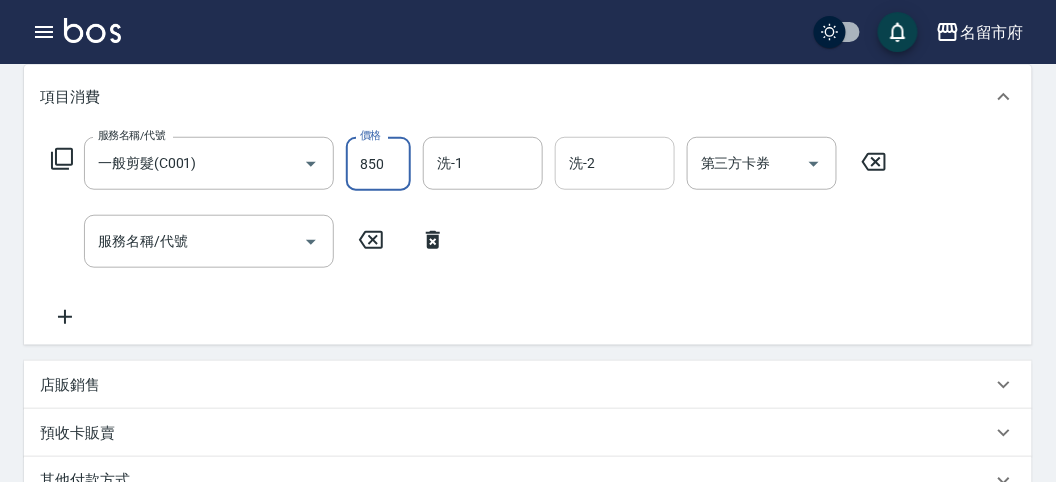 type on "850" 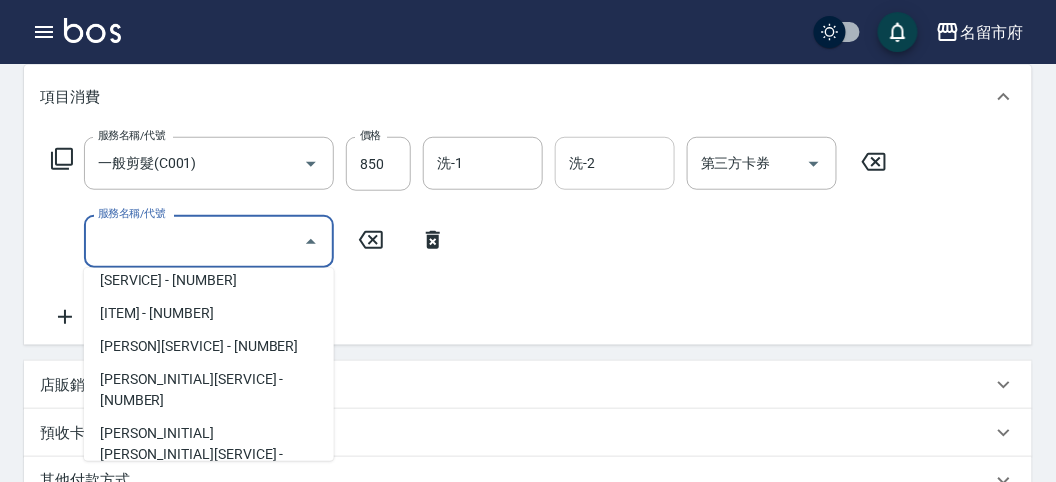 scroll, scrollTop: 45, scrollLeft: 0, axis: vertical 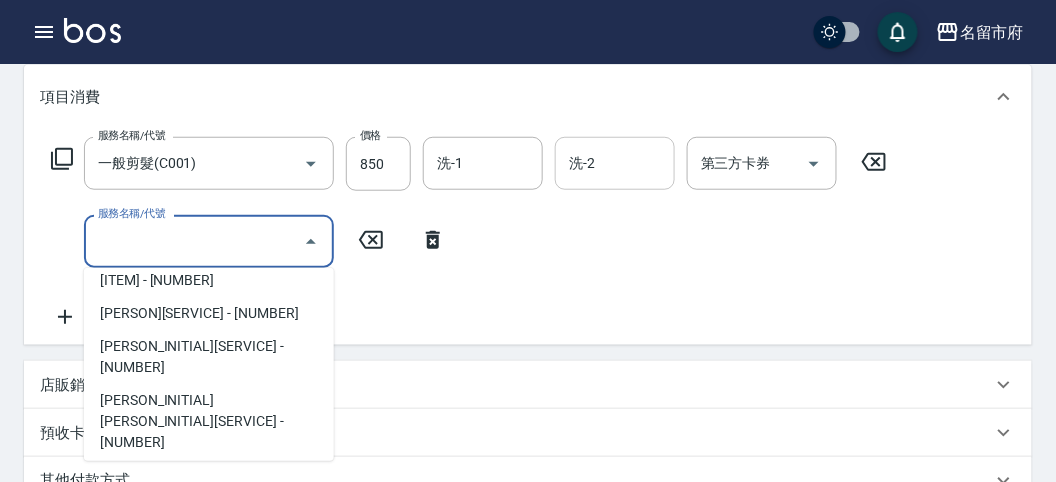 type on "[SERVICE]([CODE])" 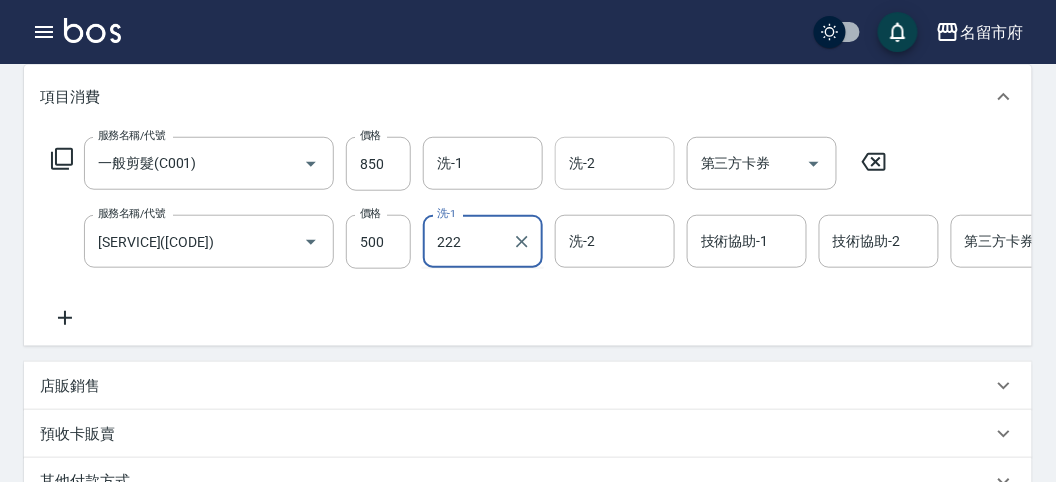 type on "[PERSON] -[NUMBER]" 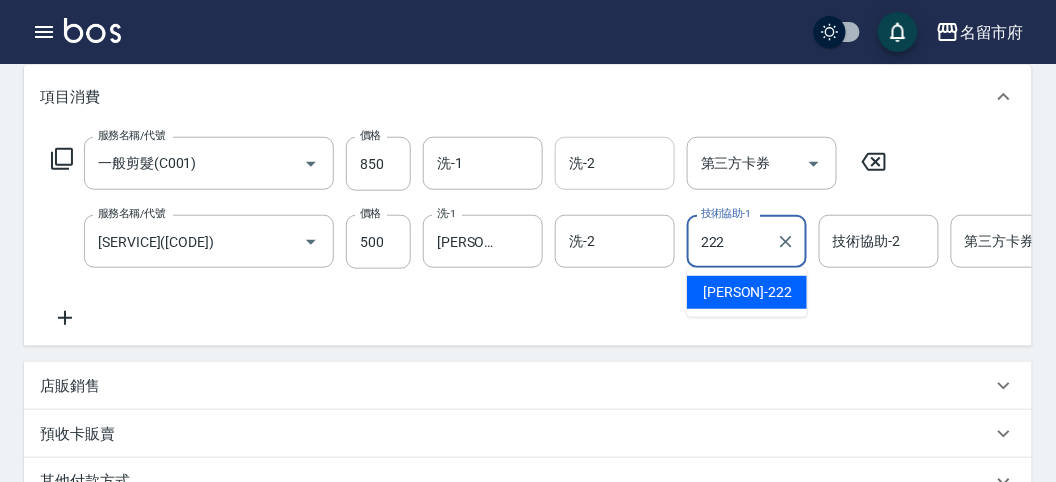 type on "[PERSON] -[NUMBER]" 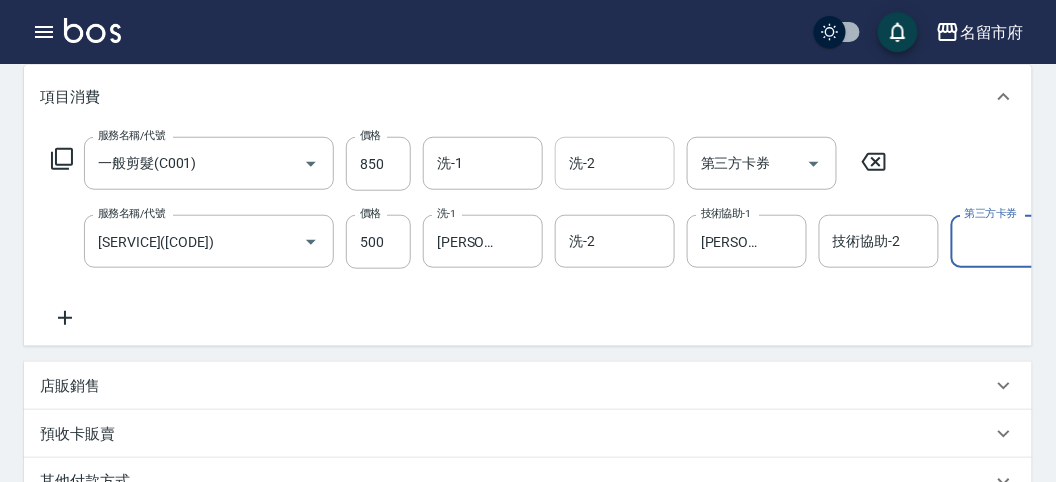scroll, scrollTop: 0, scrollLeft: 29, axis: horizontal 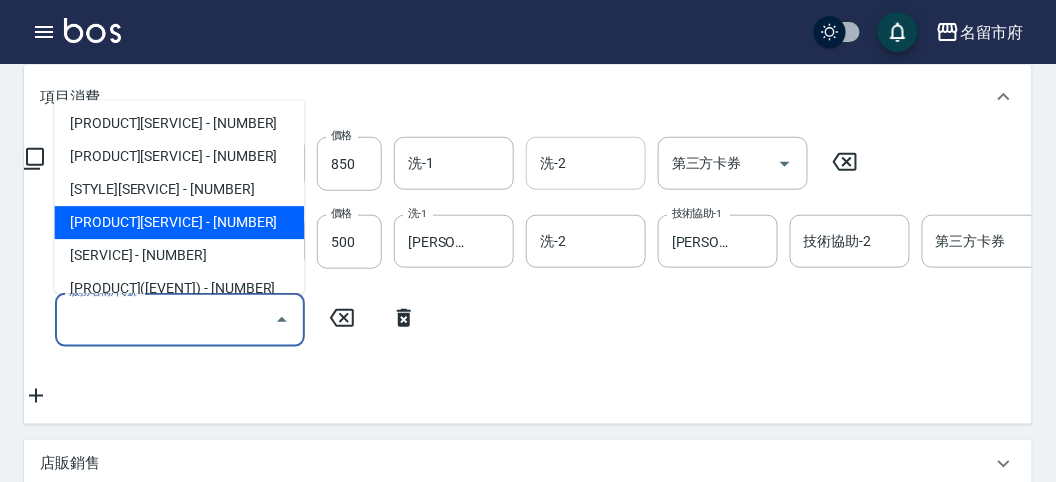 type on "[PRODUCT][SERVICE]([CODE])" 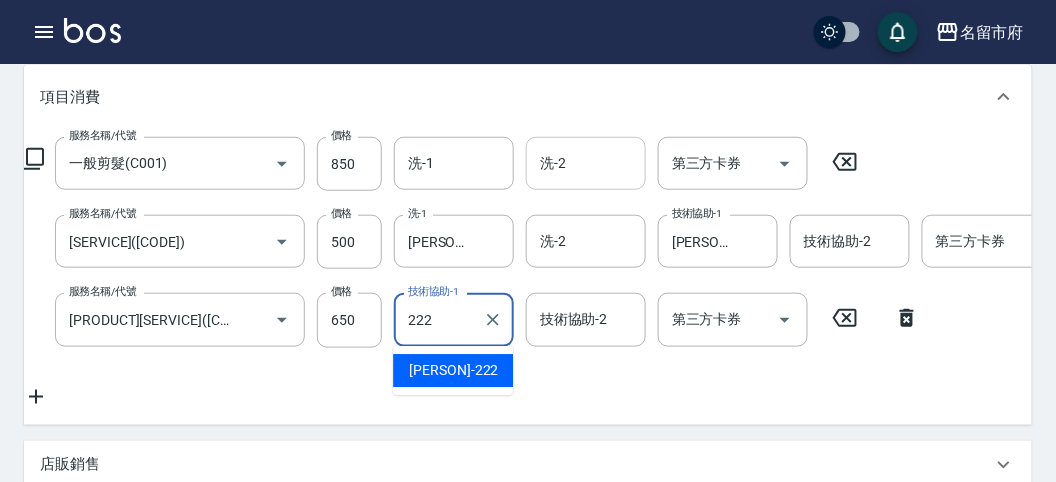 type on "[PERSON] -[NUMBER]" 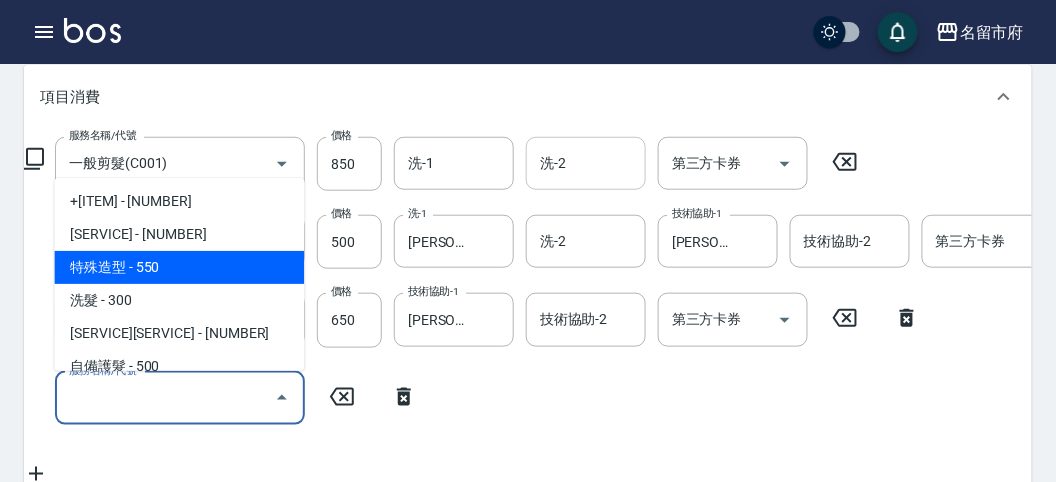 scroll, scrollTop: 1195, scrollLeft: 0, axis: vertical 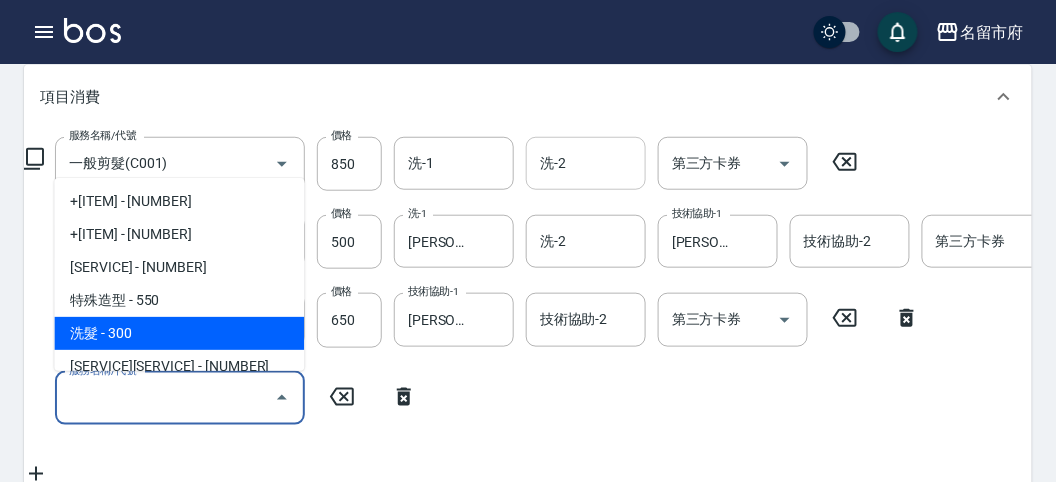 type on "[SERVICE]([CODE])" 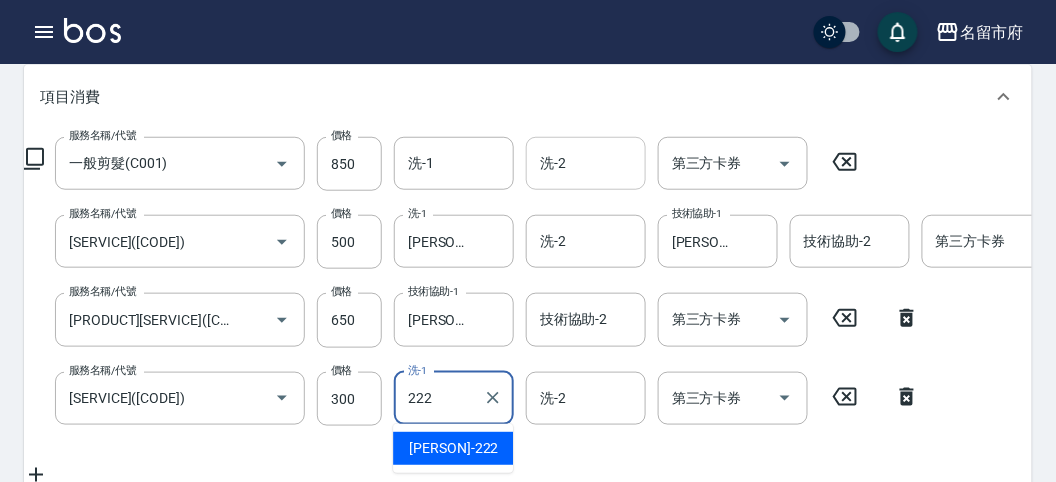 type on "[PERSON] -[NUMBER]" 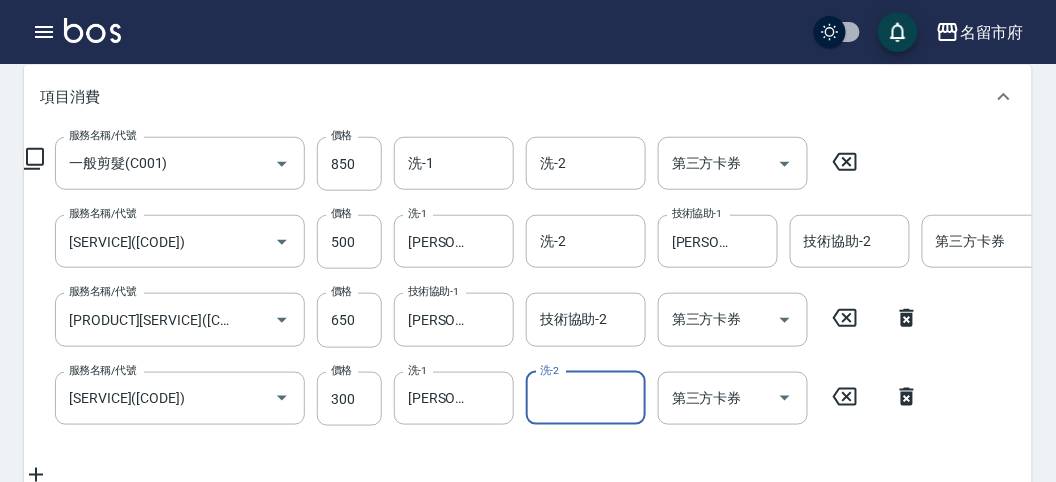 scroll, scrollTop: 596, scrollLeft: 0, axis: vertical 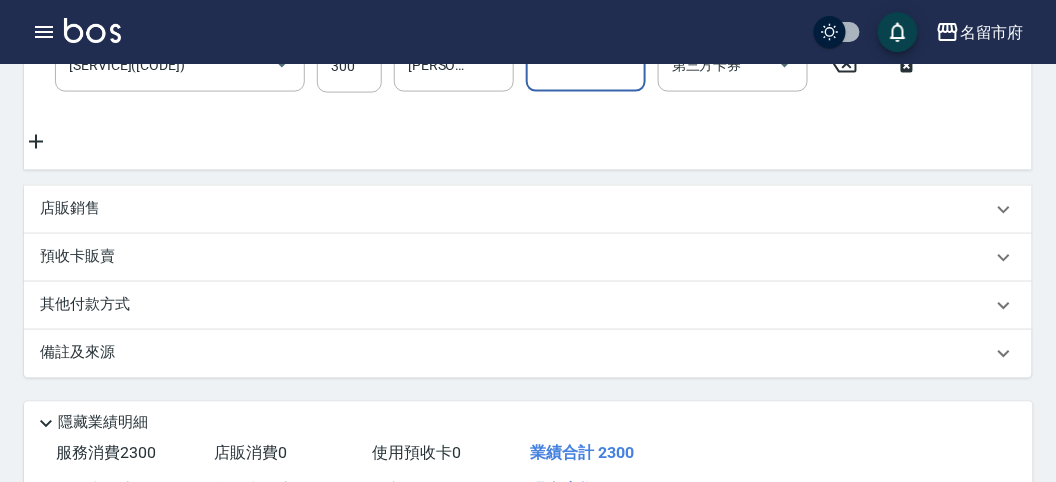 click on "其他付款方式" at bounding box center (516, 306) 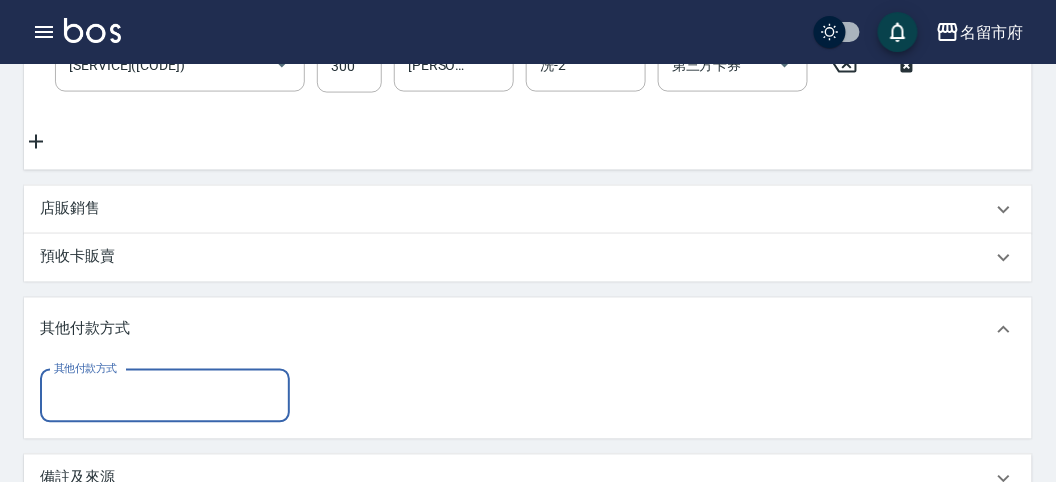 scroll, scrollTop: 0, scrollLeft: 0, axis: both 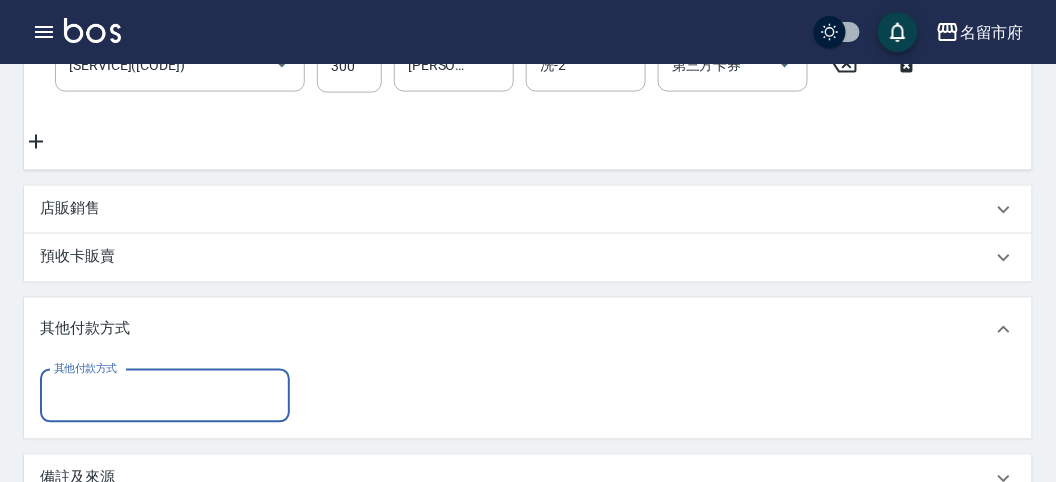 click on "其他付款方式" at bounding box center [165, 396] 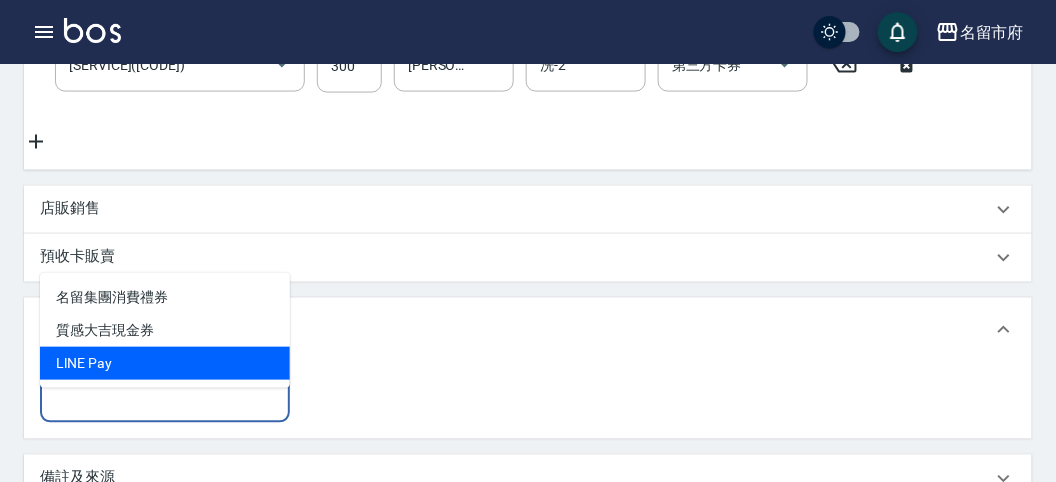 click on "LlNE Pay" at bounding box center (165, 363) 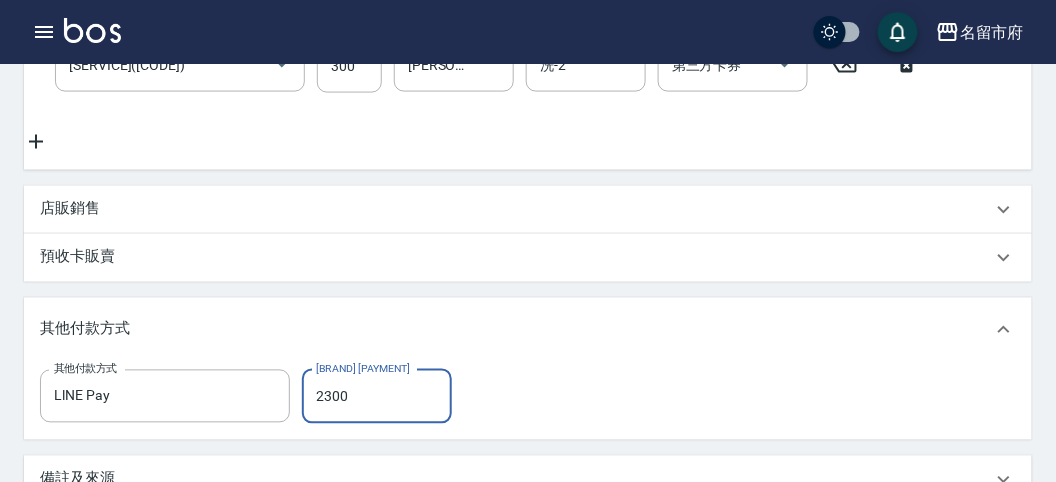type on "2300" 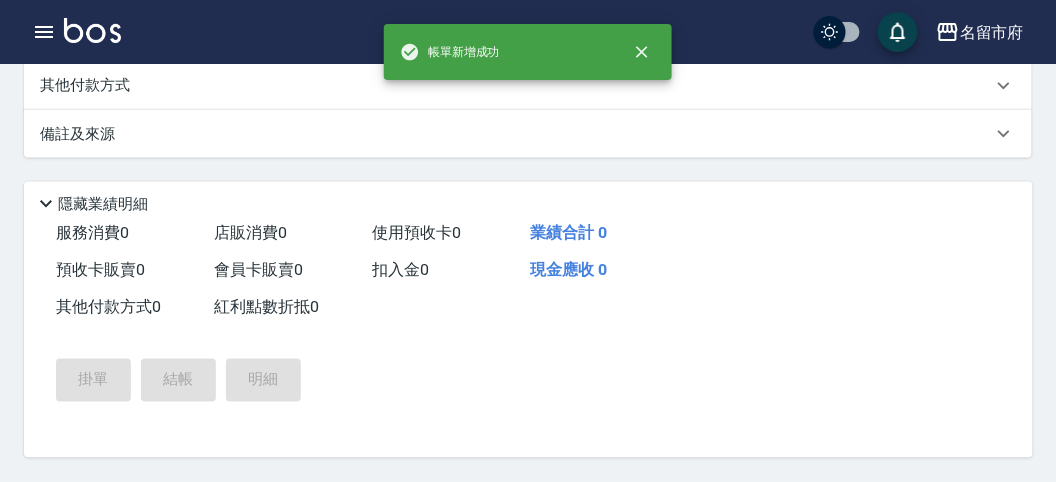 scroll, scrollTop: 0, scrollLeft: 0, axis: both 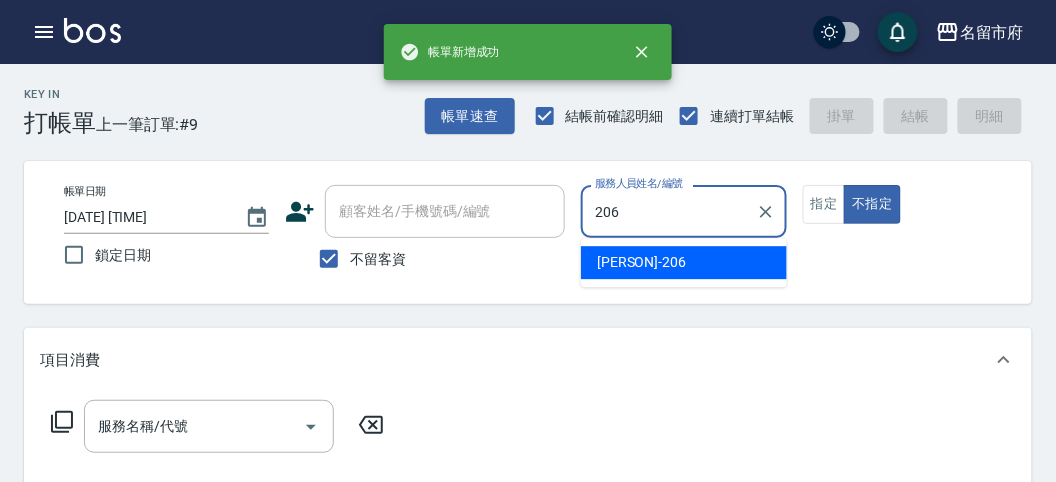 type on "[PERSON]-[NUMBER]" 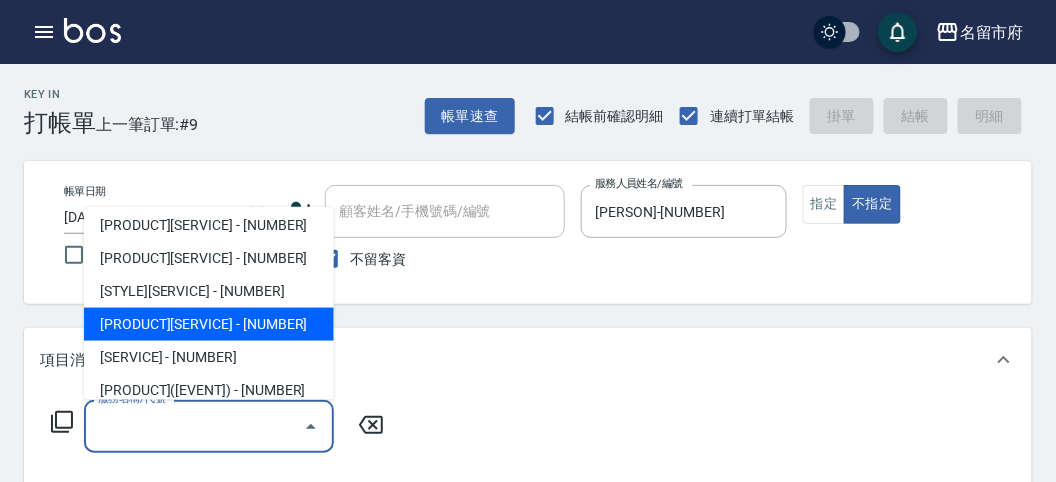 scroll, scrollTop: 1426, scrollLeft: 0, axis: vertical 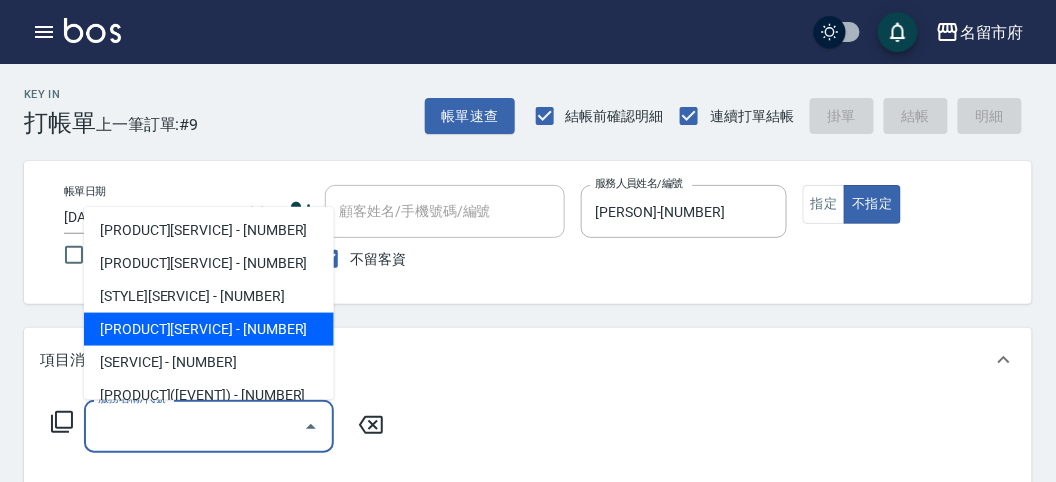 type on "[PRODUCT][SERVICE]([CODE])" 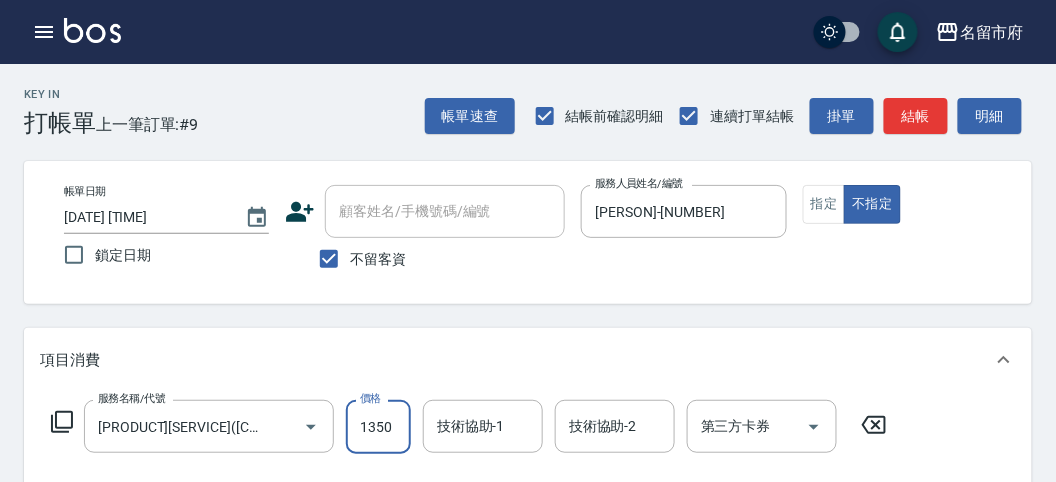 type on "1350" 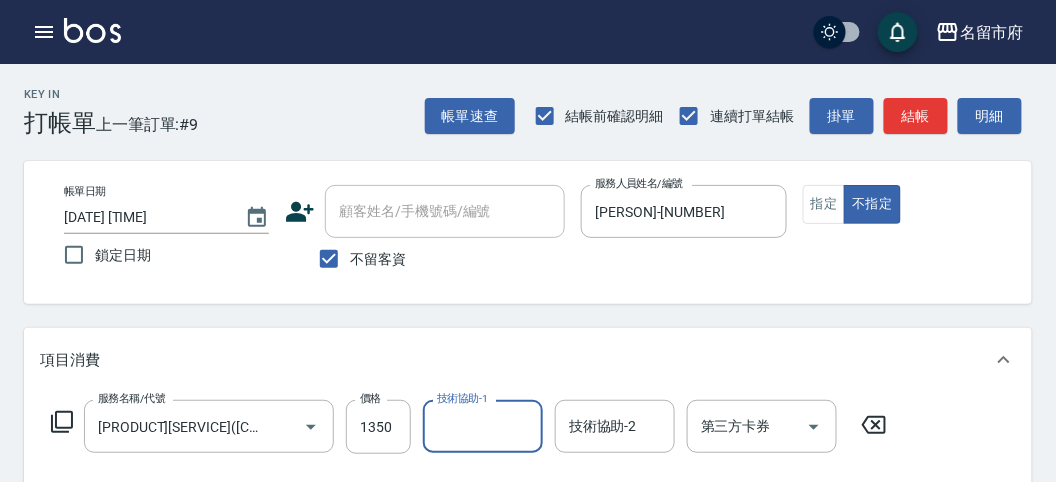 scroll, scrollTop: 333, scrollLeft: 0, axis: vertical 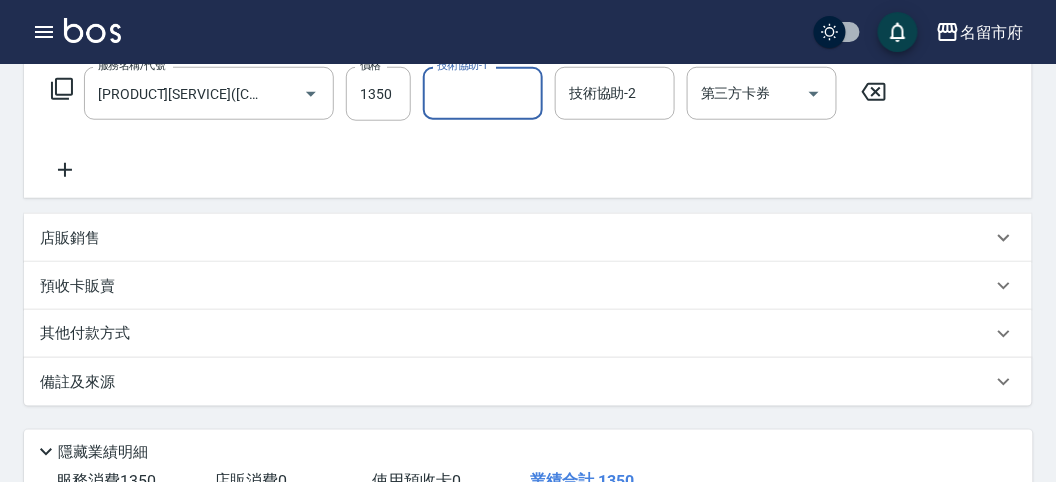 click on "其他付款方式" at bounding box center (516, 334) 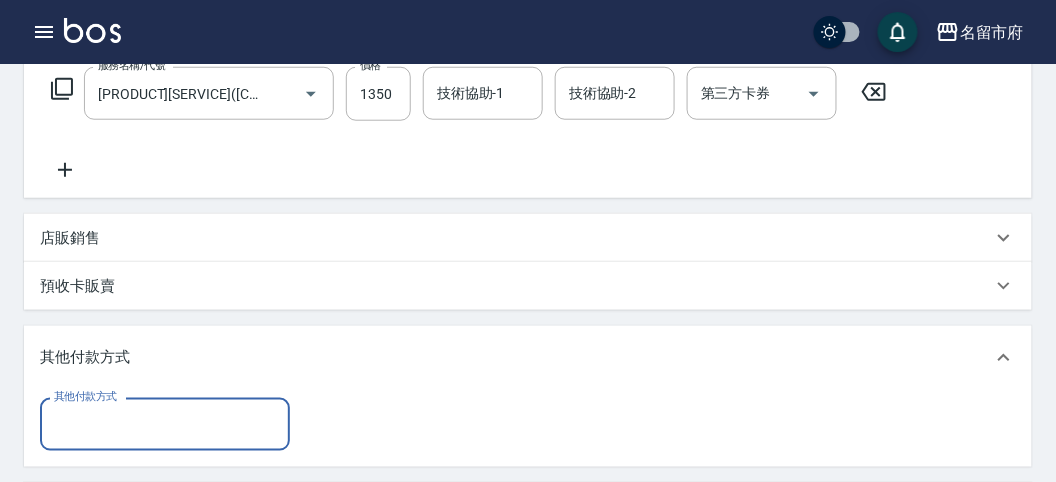 scroll, scrollTop: 0, scrollLeft: 0, axis: both 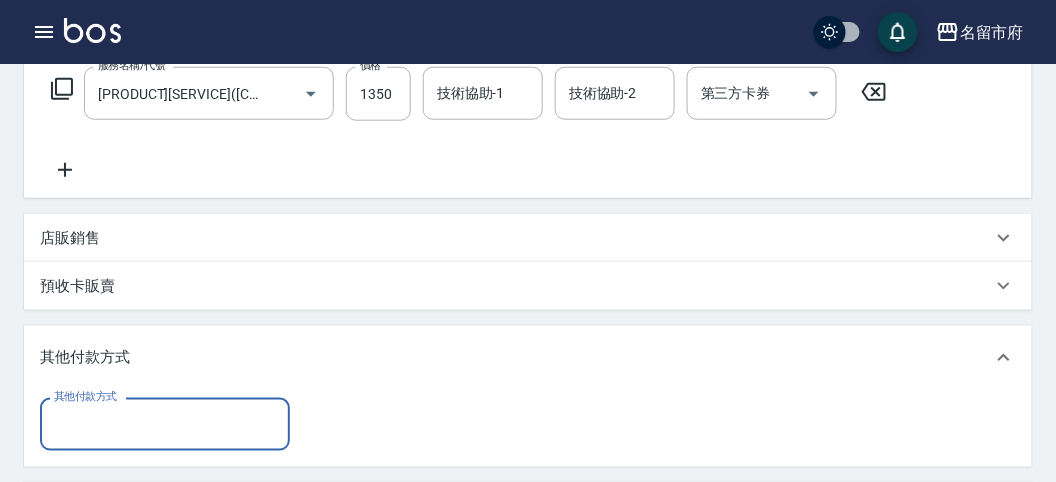 click on "其他付款方式" at bounding box center (165, 424) 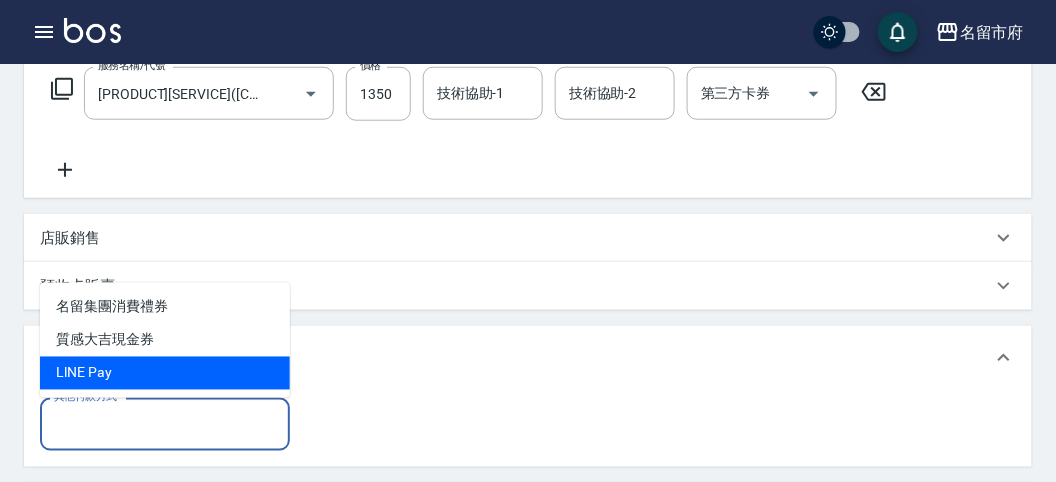 click on "LlNE Pay" at bounding box center [165, 373] 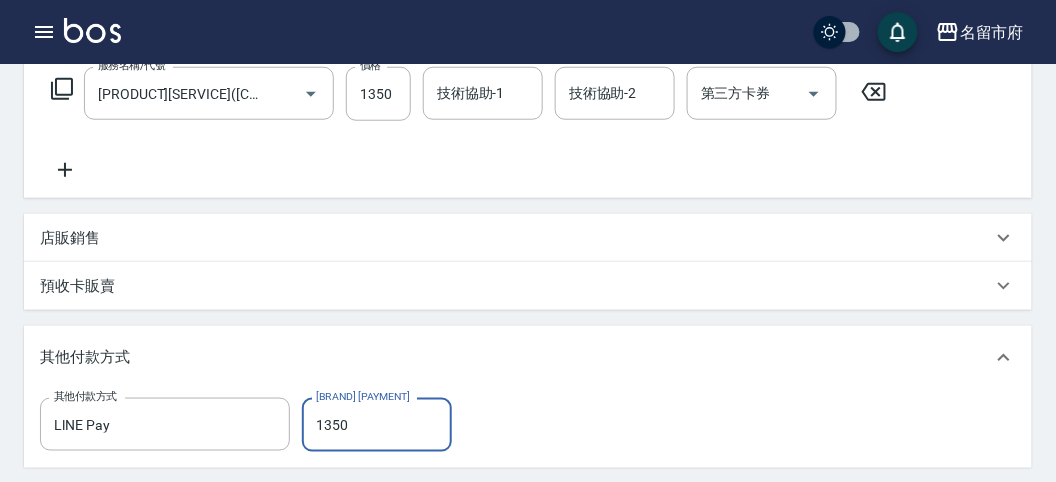 type on "1350" 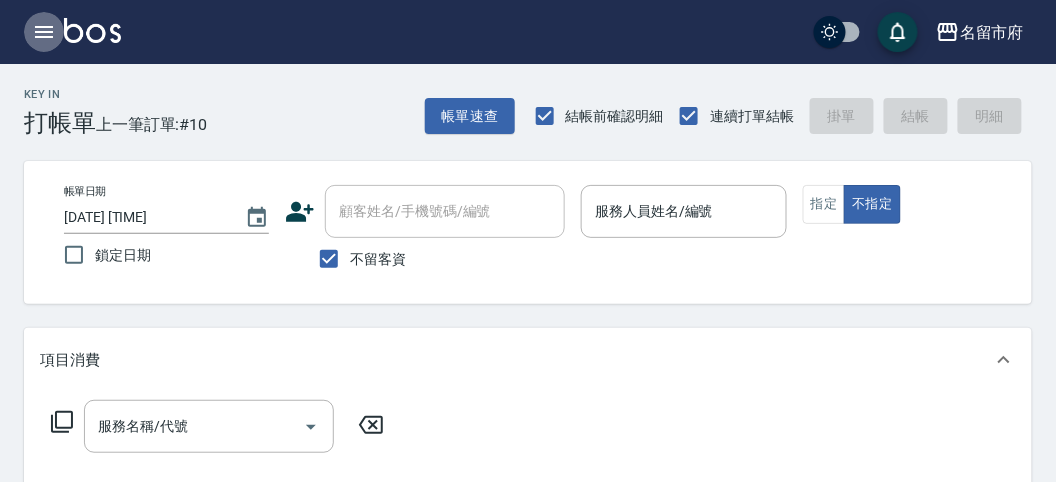 click at bounding box center [44, 32] 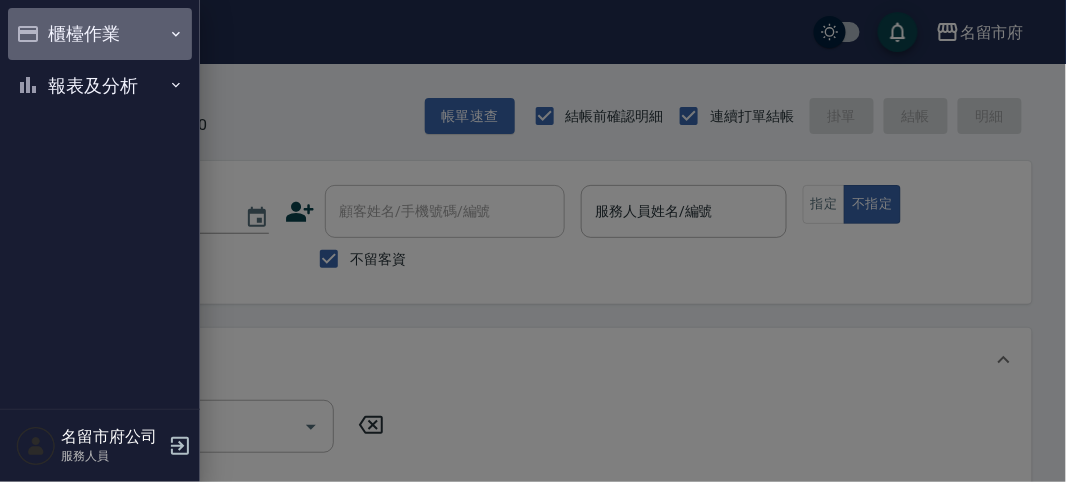 click on "櫃檯作業" at bounding box center (100, 34) 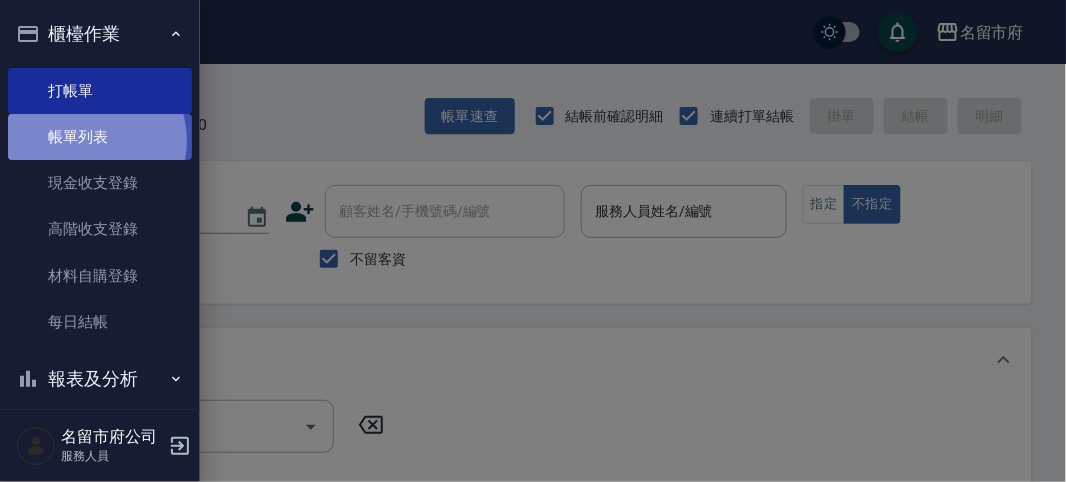 click on "帳單列表" at bounding box center [100, 137] 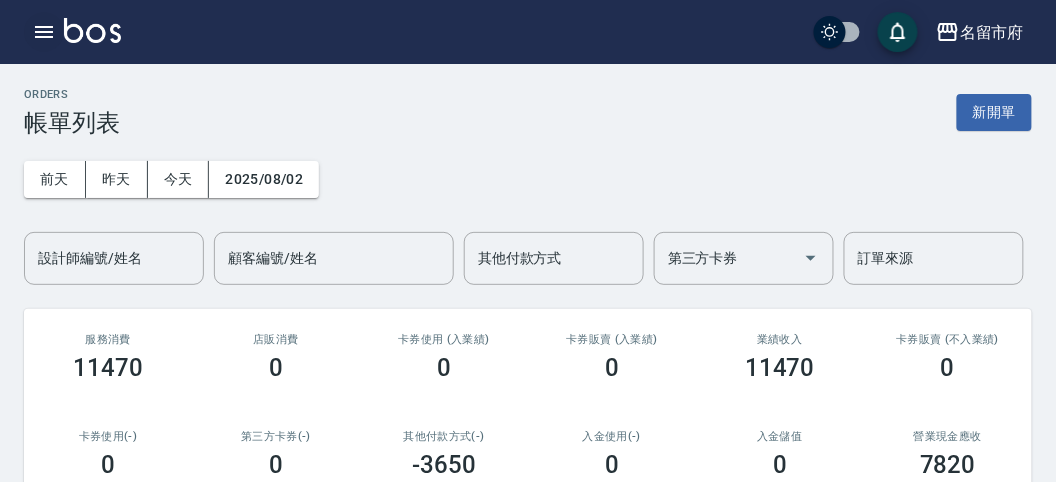 click 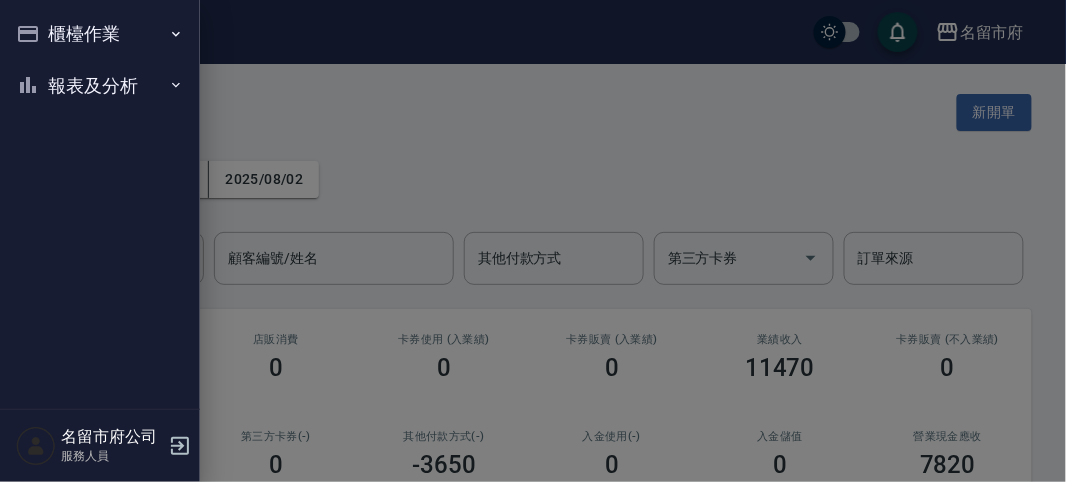 click on "櫃檯作業" at bounding box center (100, 34) 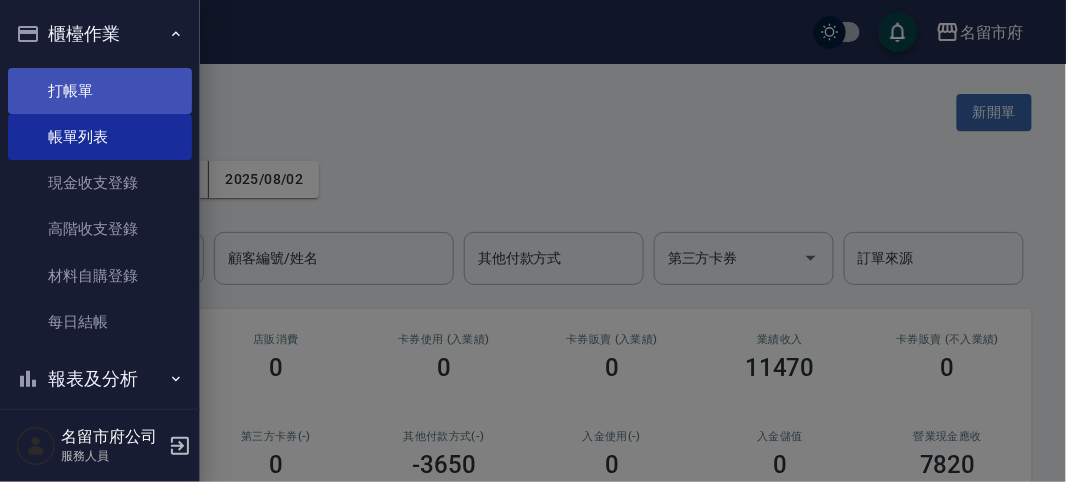 click on "打帳單" at bounding box center (100, 91) 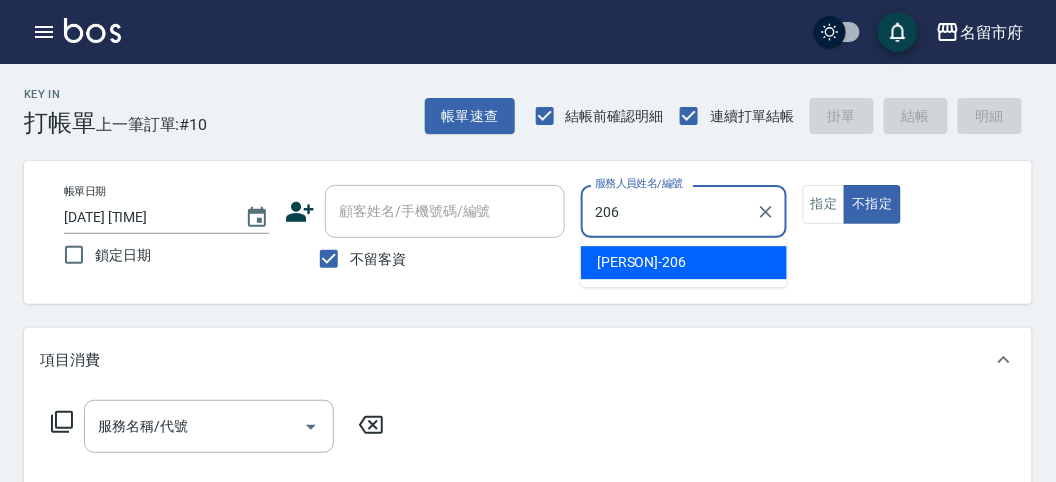 type on "[PERSON]-[NUMBER]" 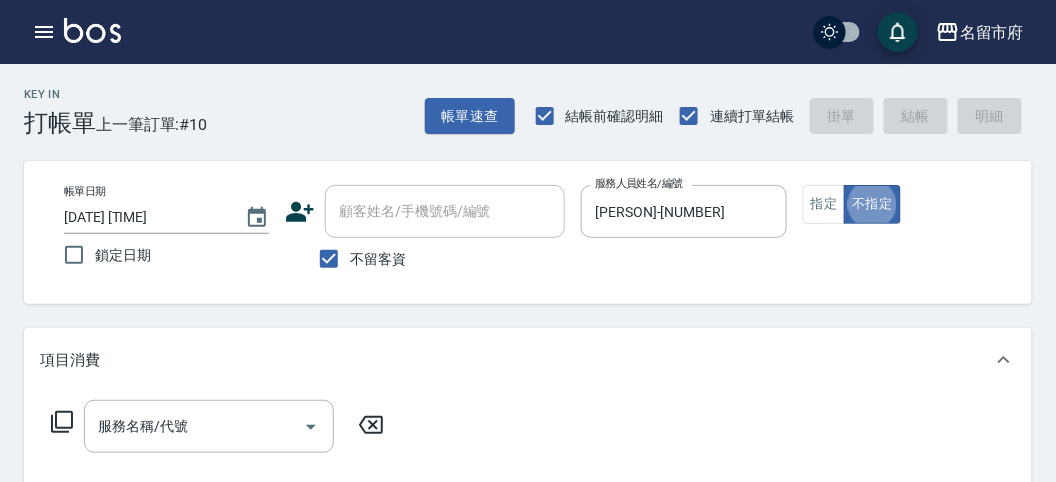 type on "false" 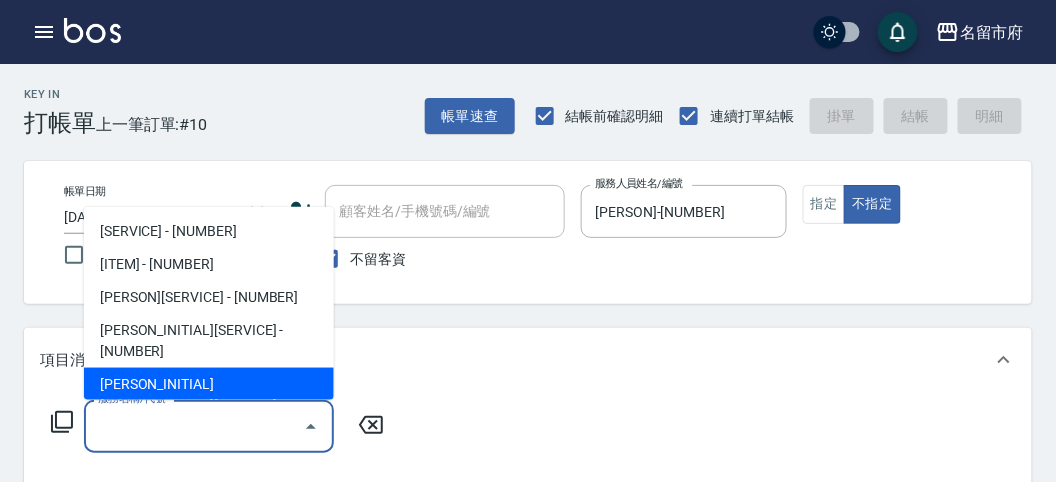 type on "[PERSON_INITIAL][PERSON_INITIAL][SERVICE]([CODE])" 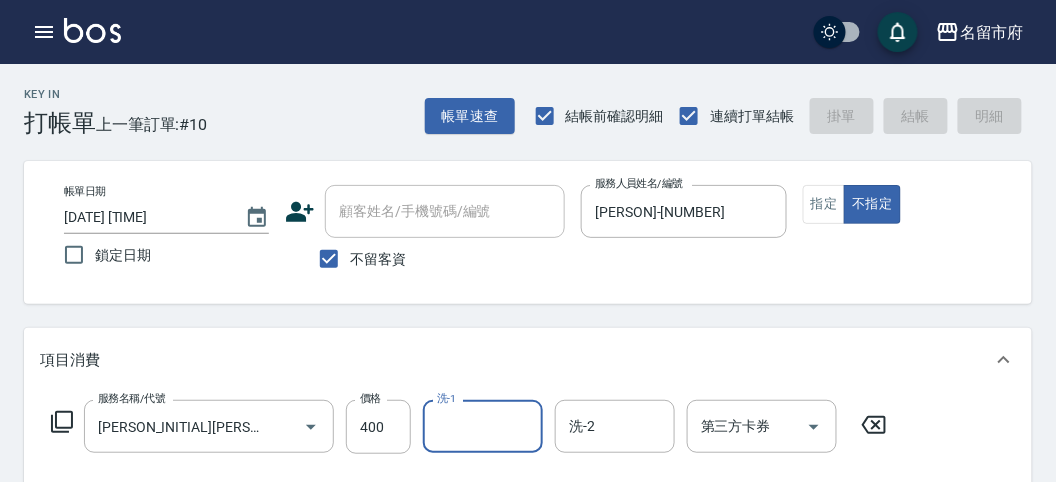 type on "[DATE] [TIME]" 